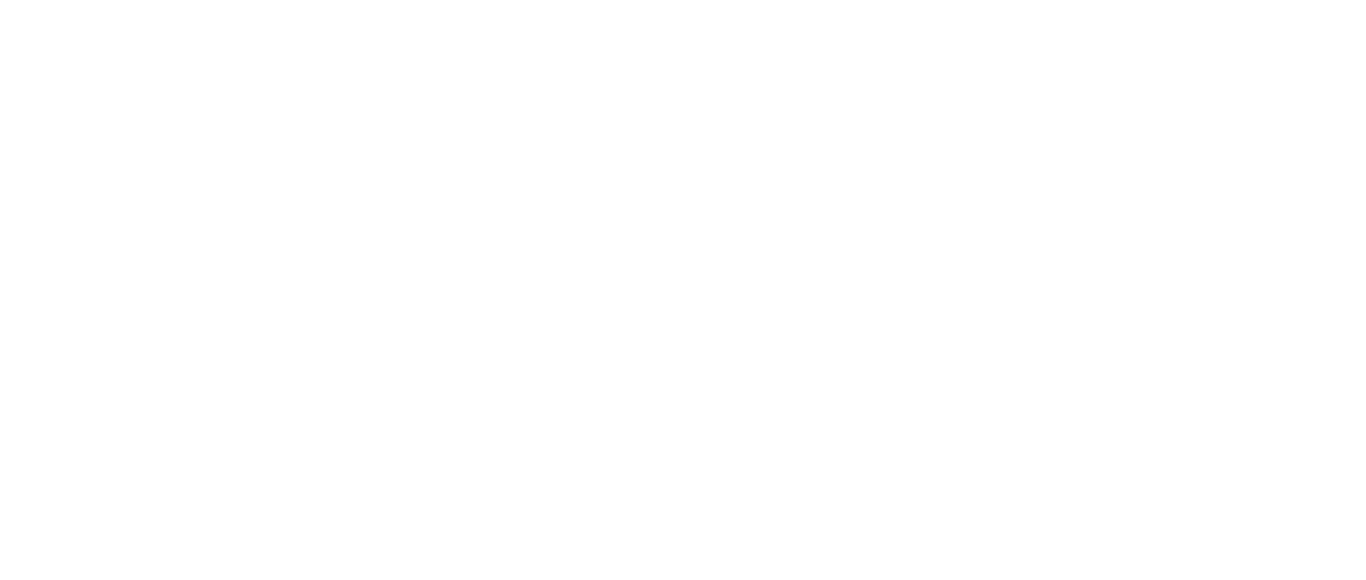 scroll, scrollTop: 0, scrollLeft: 0, axis: both 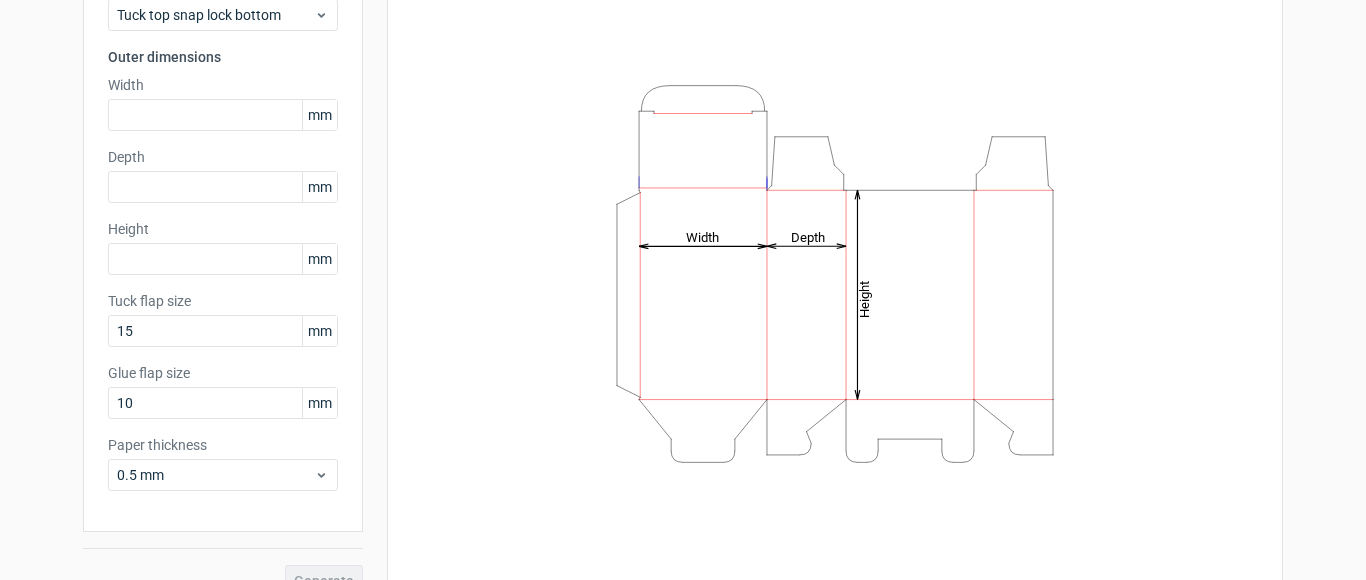 click on "Generate new dieline Product template Tuck top snap lock bottom Outer dimensions Width mm Depth mm Height mm Tuck flap size 15 mm Glue flap size 10 mm Paper thickness 0.5 mm Generate  Height   Depth   Width" at bounding box center (683, 253) 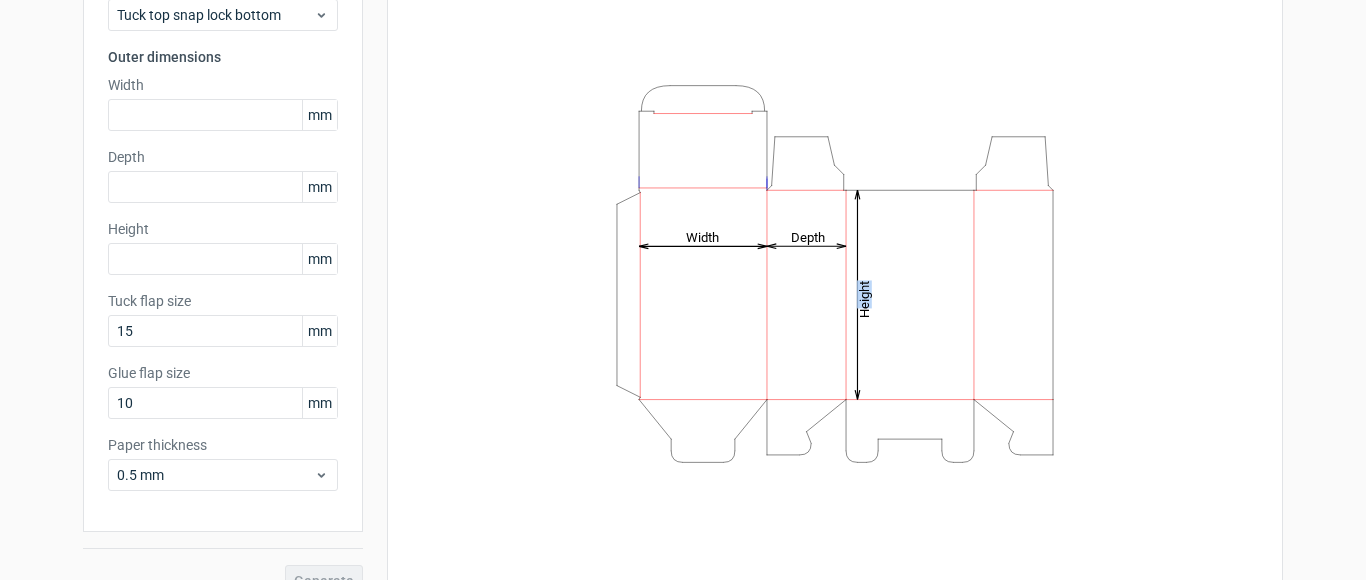click on "Generate new dieline Product template Tuck top snap lock bottom Outer dimensions Width mm Depth mm Height mm Tuck flap size 15 mm Glue flap size 10 mm Paper thickness 0.5 mm Generate  Height   Depth   Width" at bounding box center (683, 253) 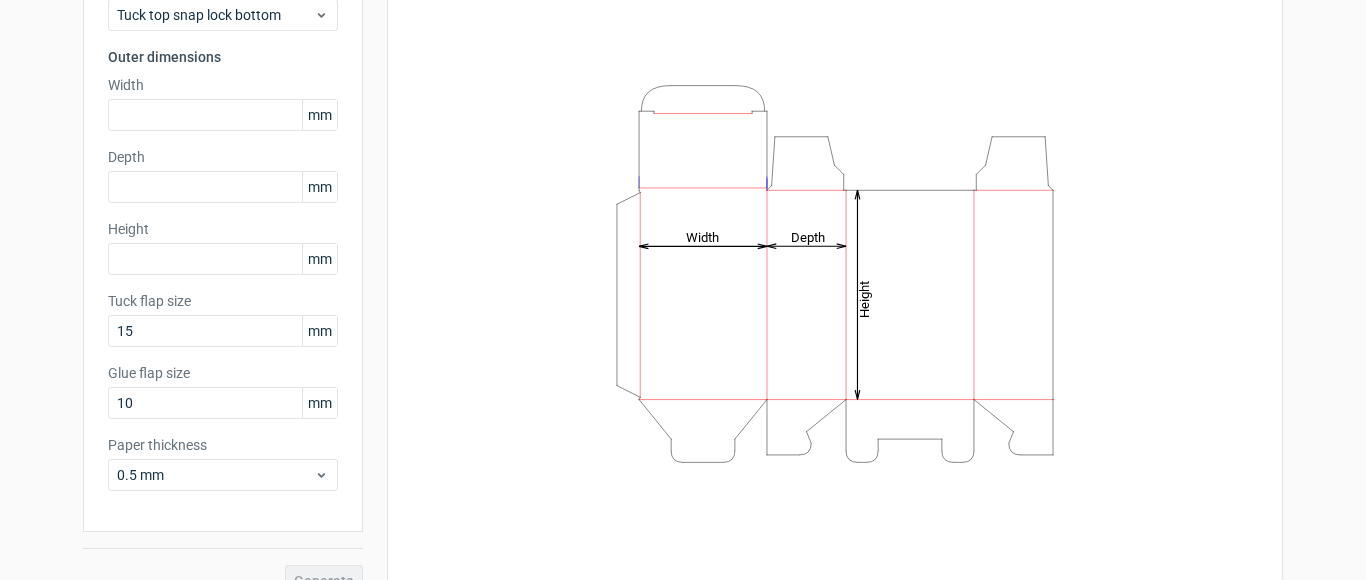 click on "Width mm" at bounding box center (223, 103) 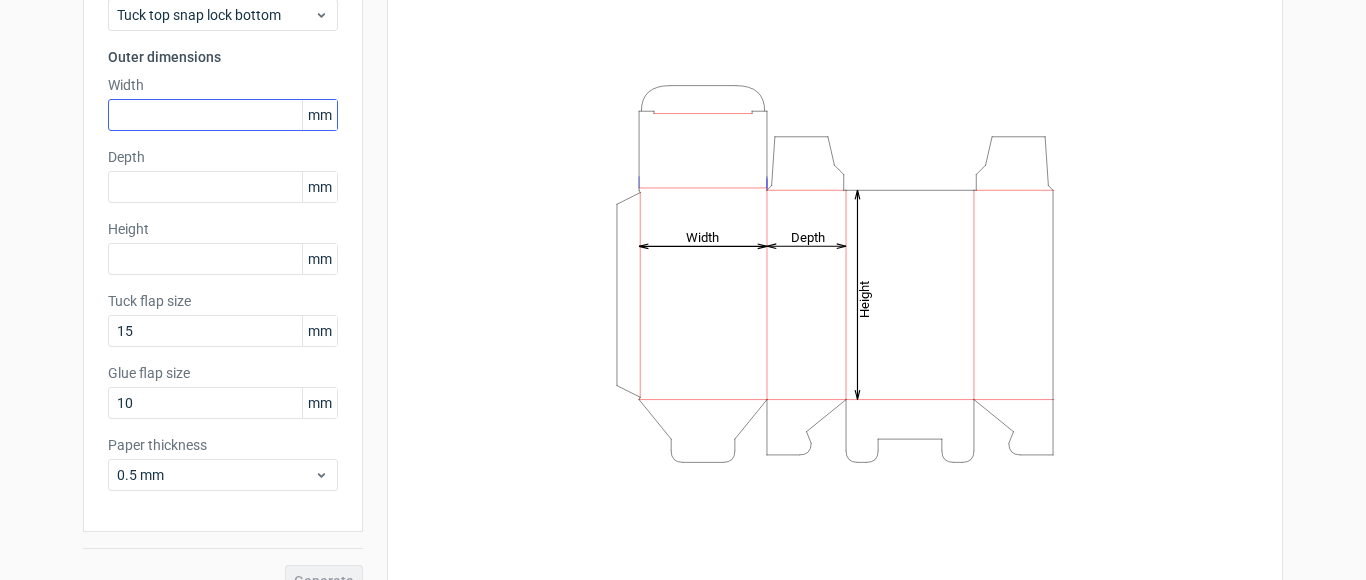 click on "Width mm" at bounding box center [223, 103] 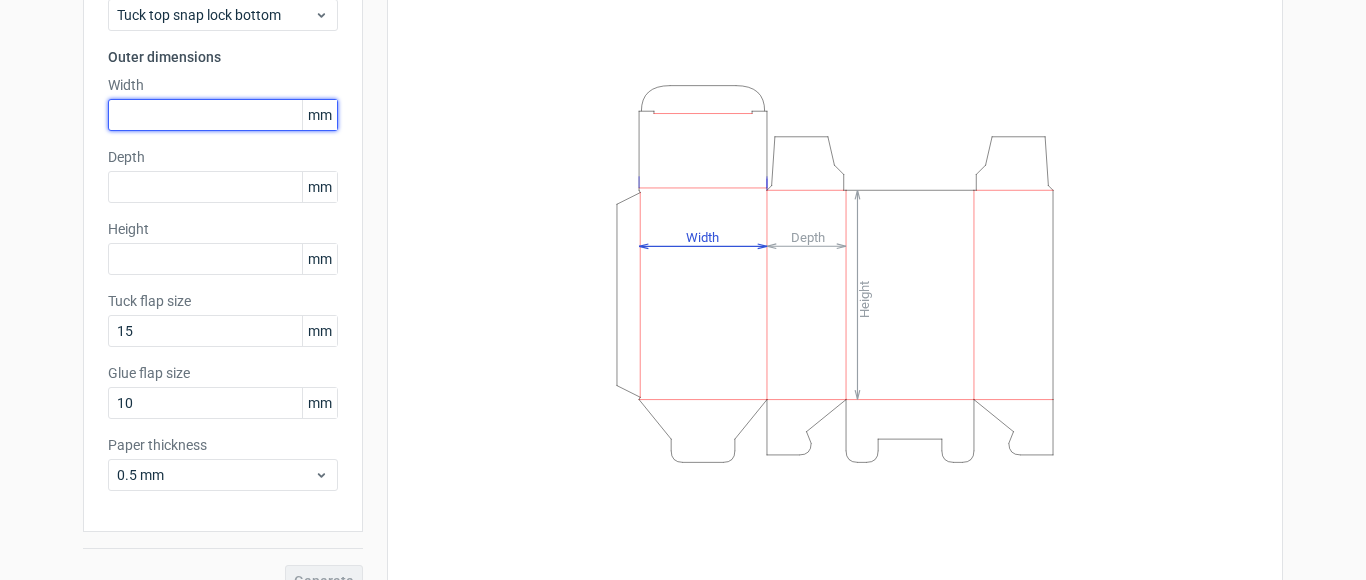click at bounding box center [223, 115] 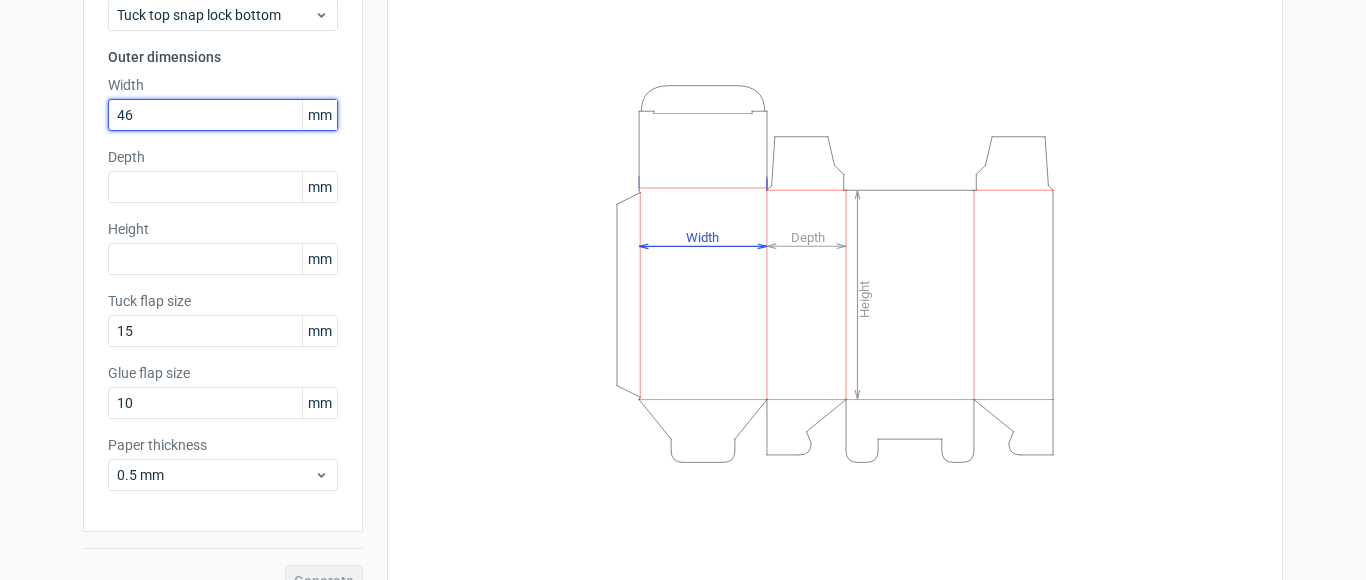 type on "46" 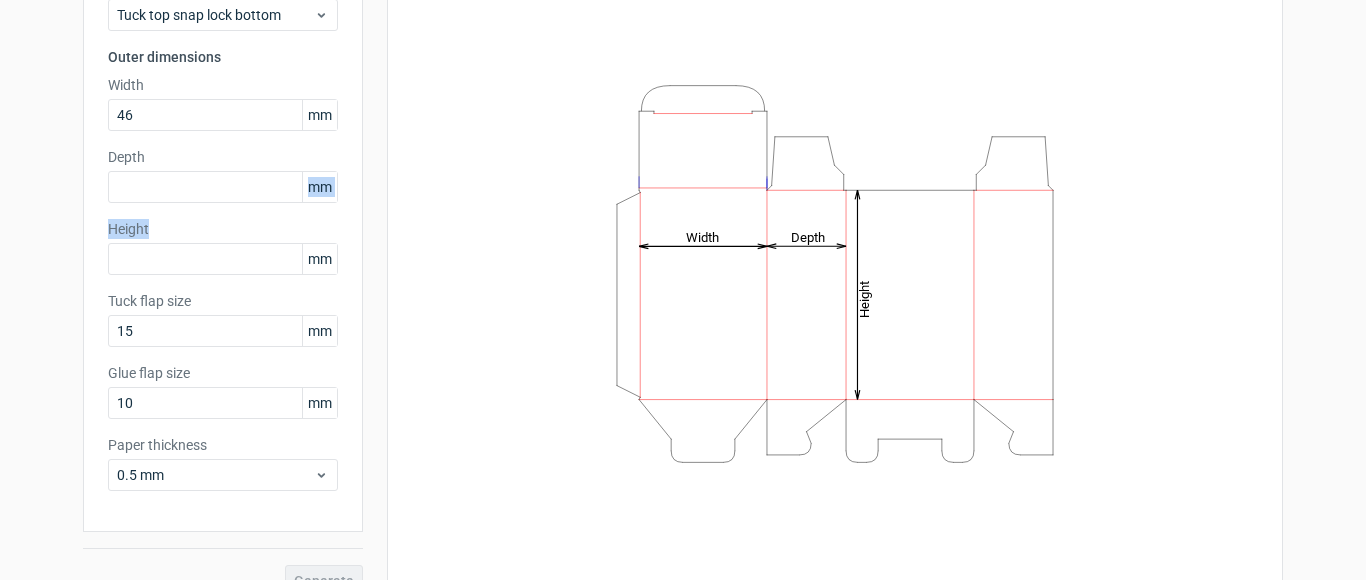 drag, startPoint x: 148, startPoint y: 213, endPoint x: 166, endPoint y: 169, distance: 47.539455 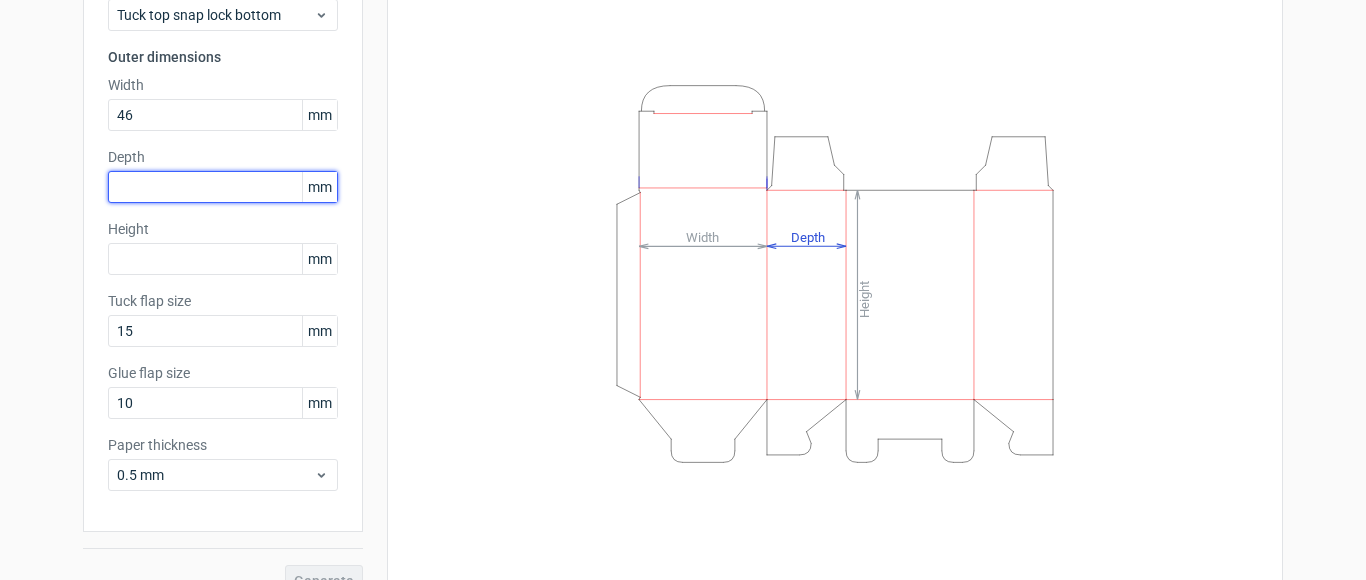 click at bounding box center [223, 187] 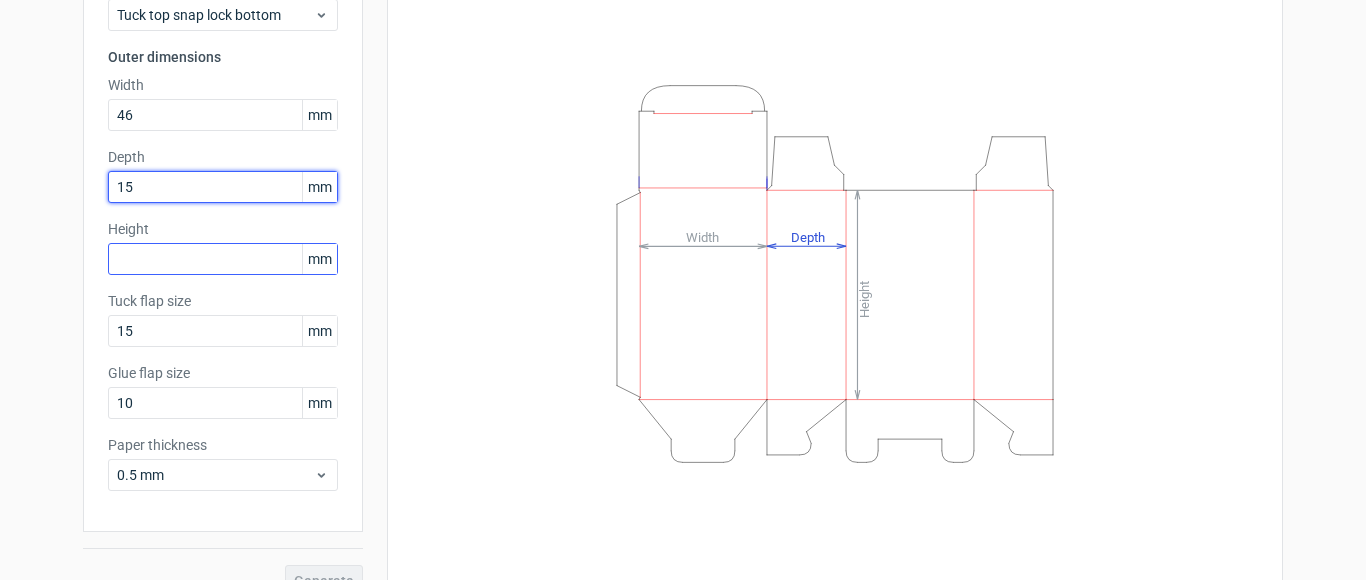 type on "15" 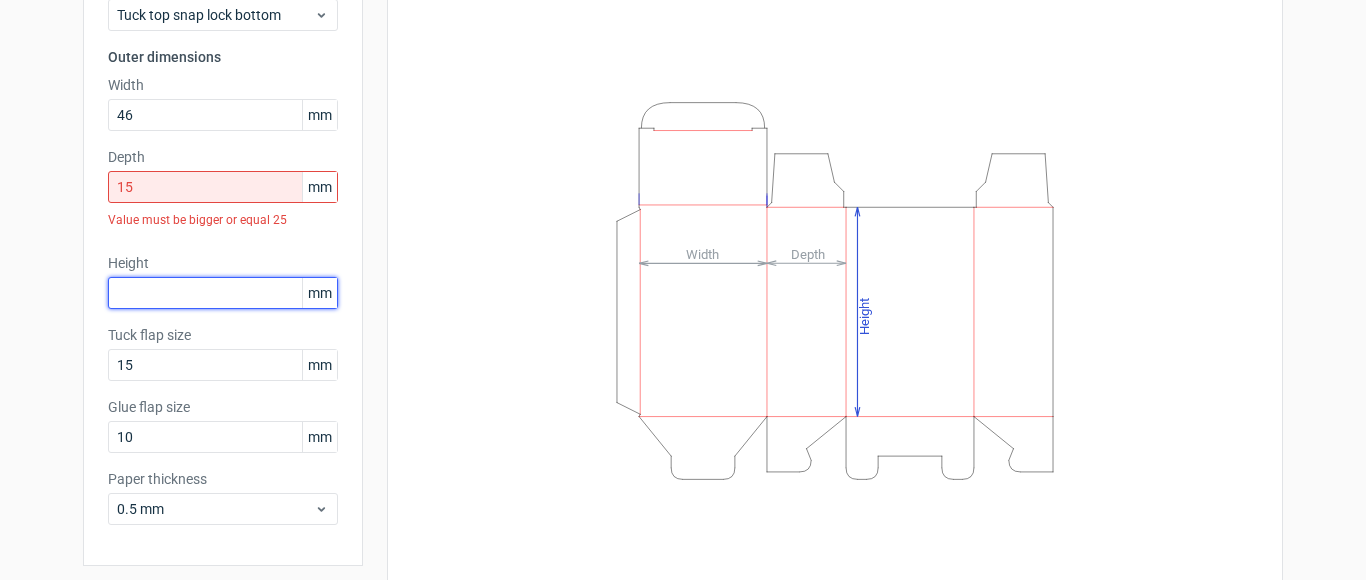 click on "Height mm" at bounding box center (223, 281) 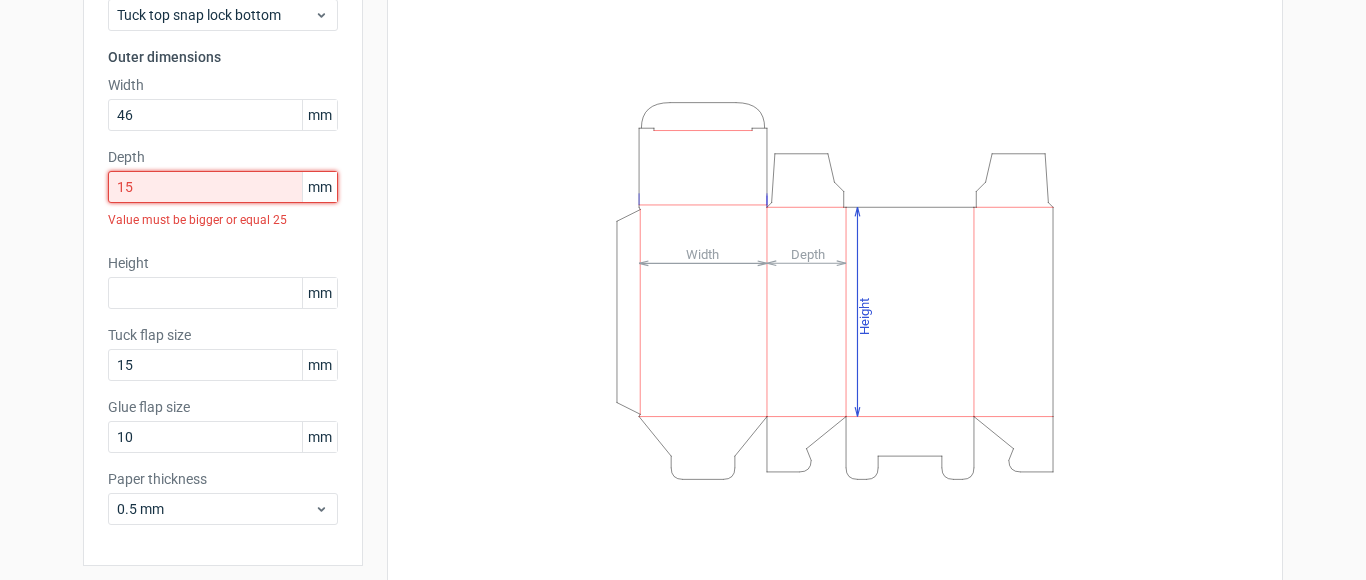 click on "15" at bounding box center (223, 187) 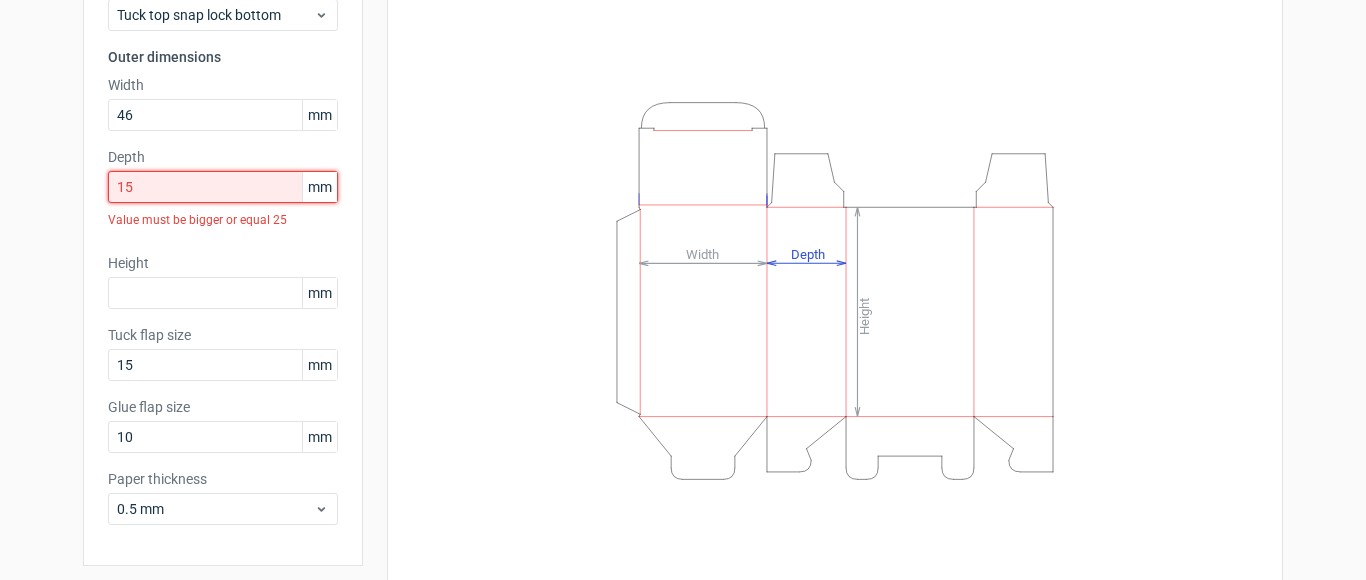 click on "15" at bounding box center (223, 187) 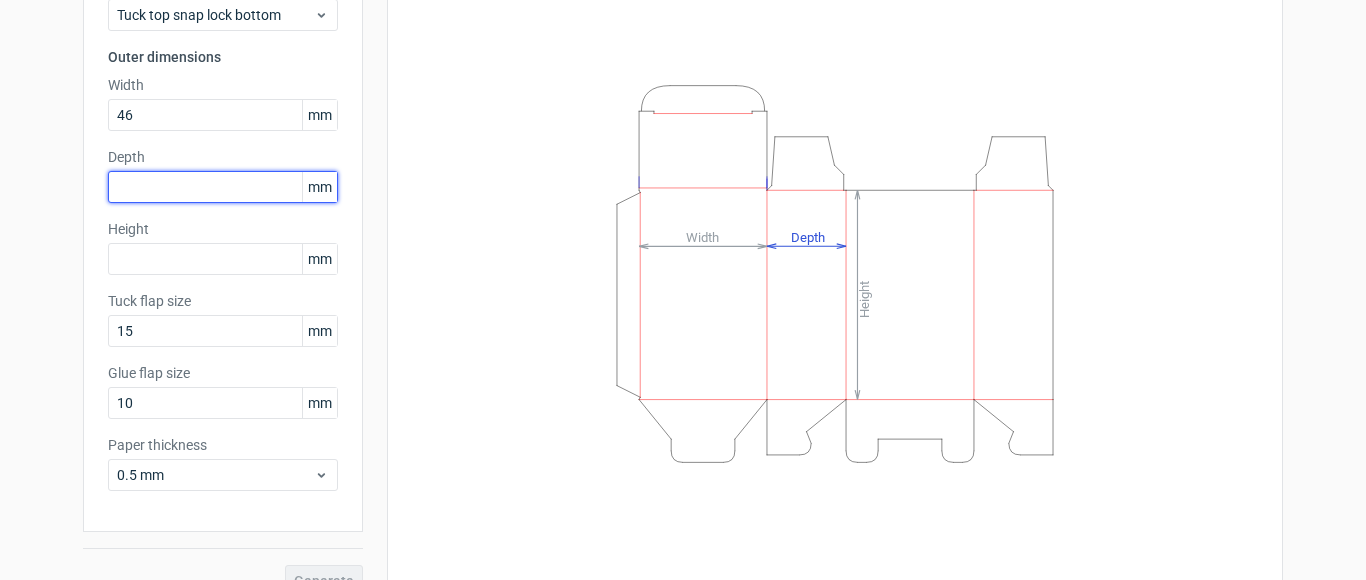 click at bounding box center [223, 187] 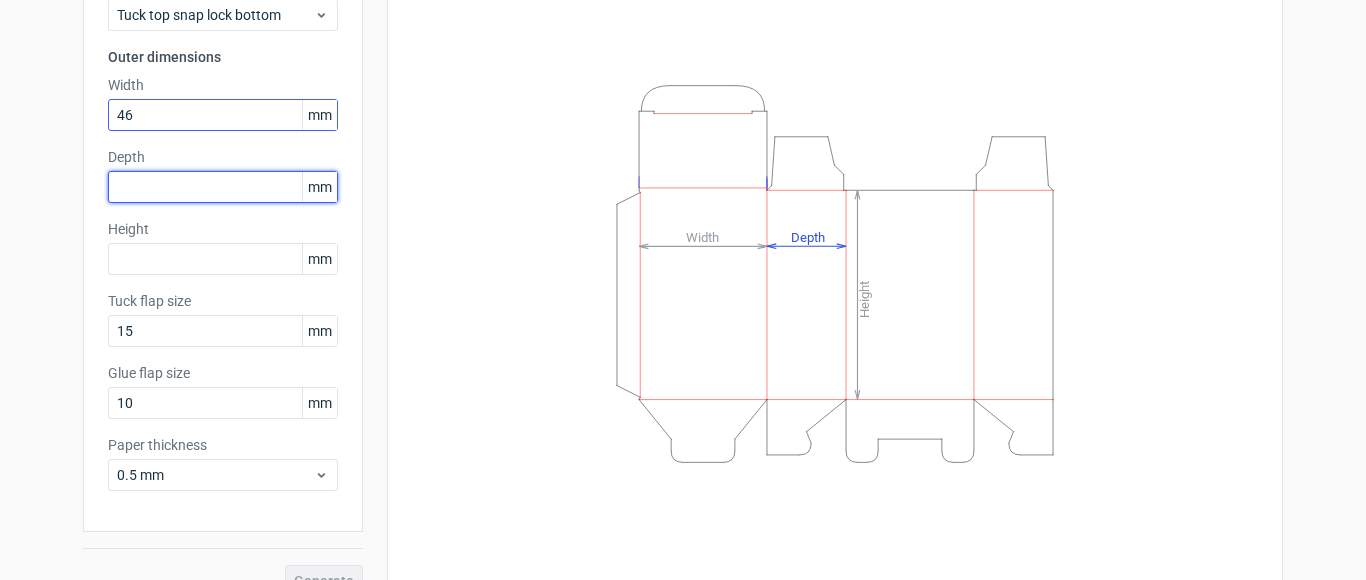 type 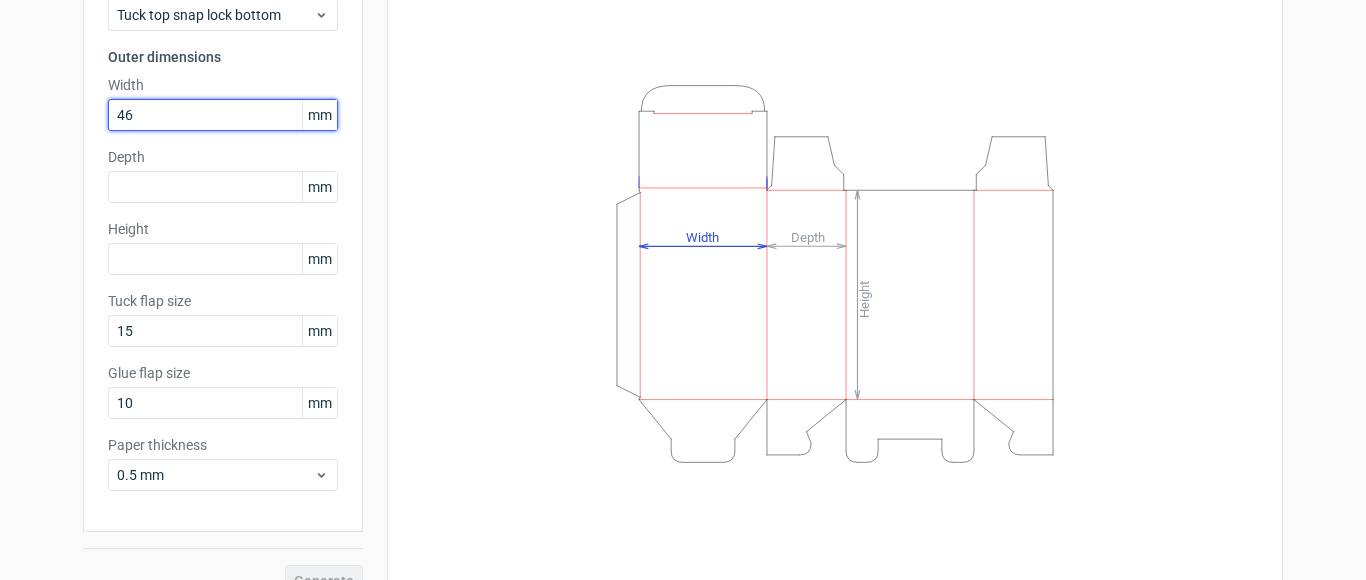 click on "46" at bounding box center (223, 115) 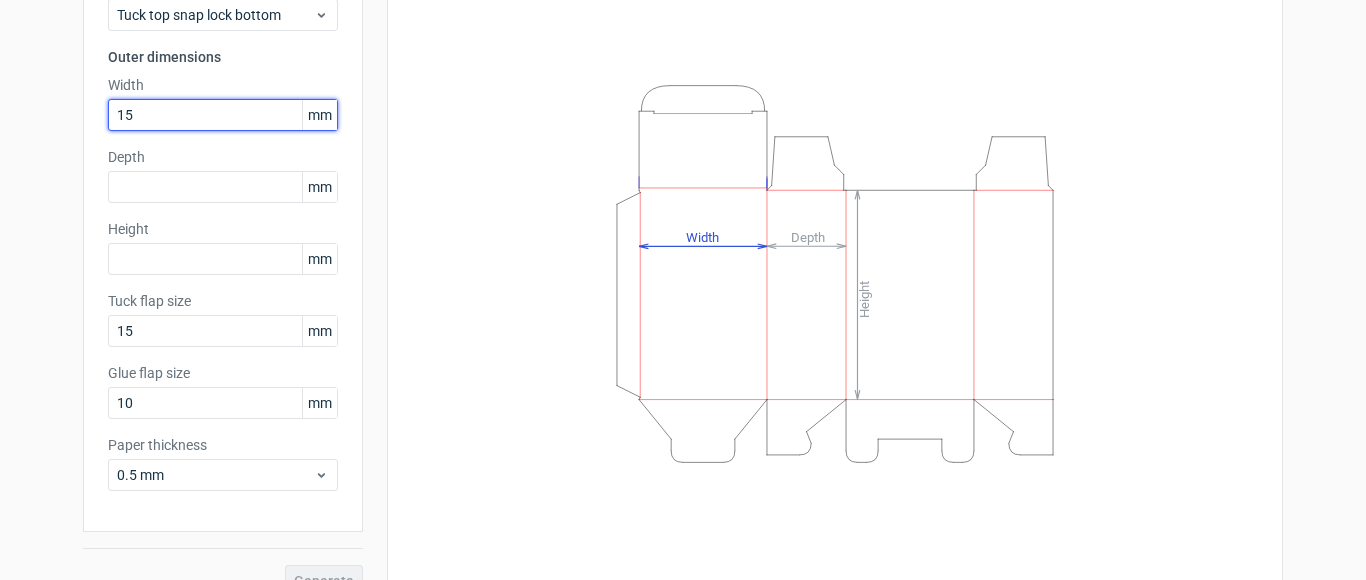 type on "15" 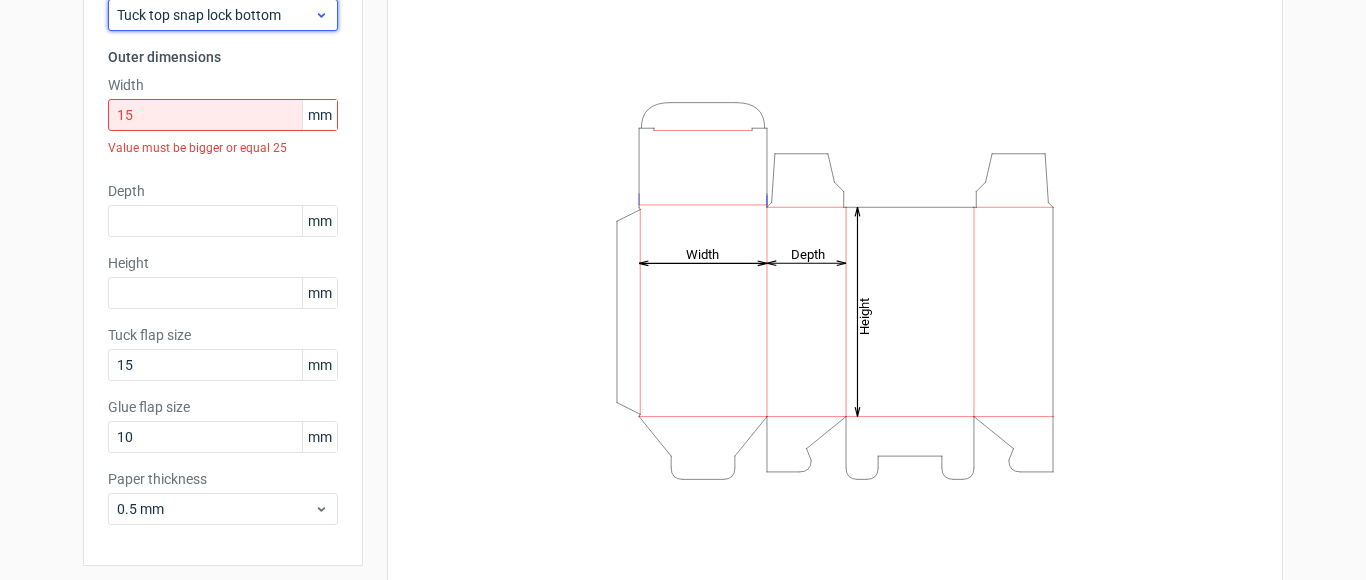 drag, startPoint x: 303, startPoint y: 20, endPoint x: 308, endPoint y: 8, distance: 13 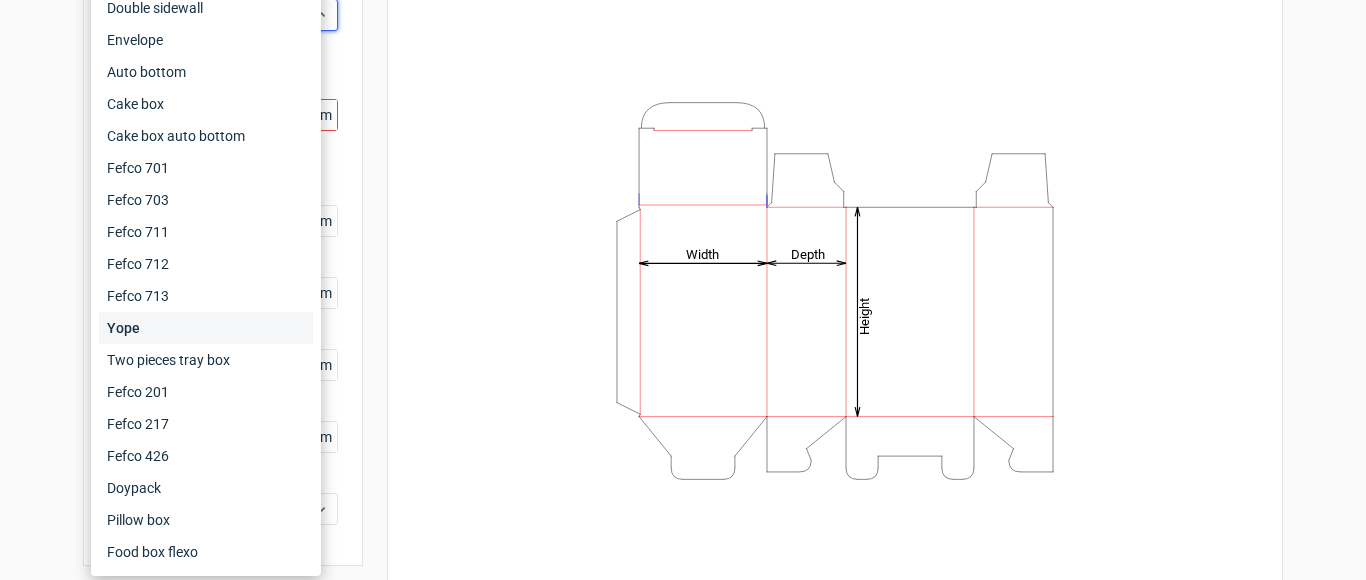 click on "Yope" at bounding box center (206, 328) 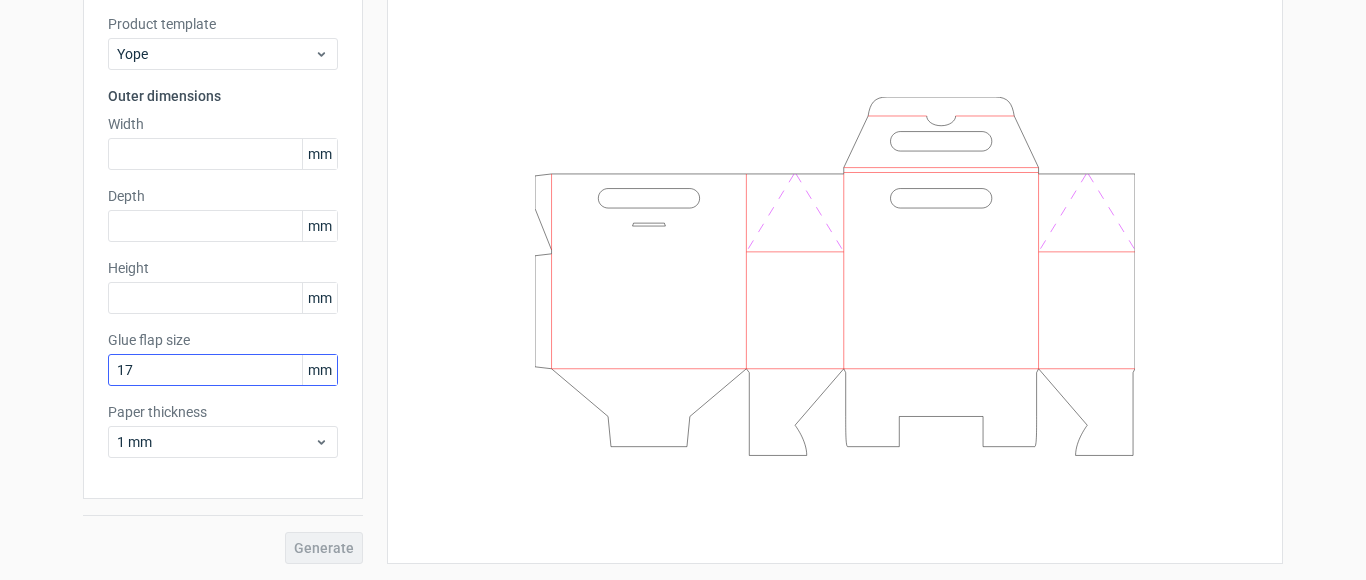 scroll, scrollTop: 131, scrollLeft: 0, axis: vertical 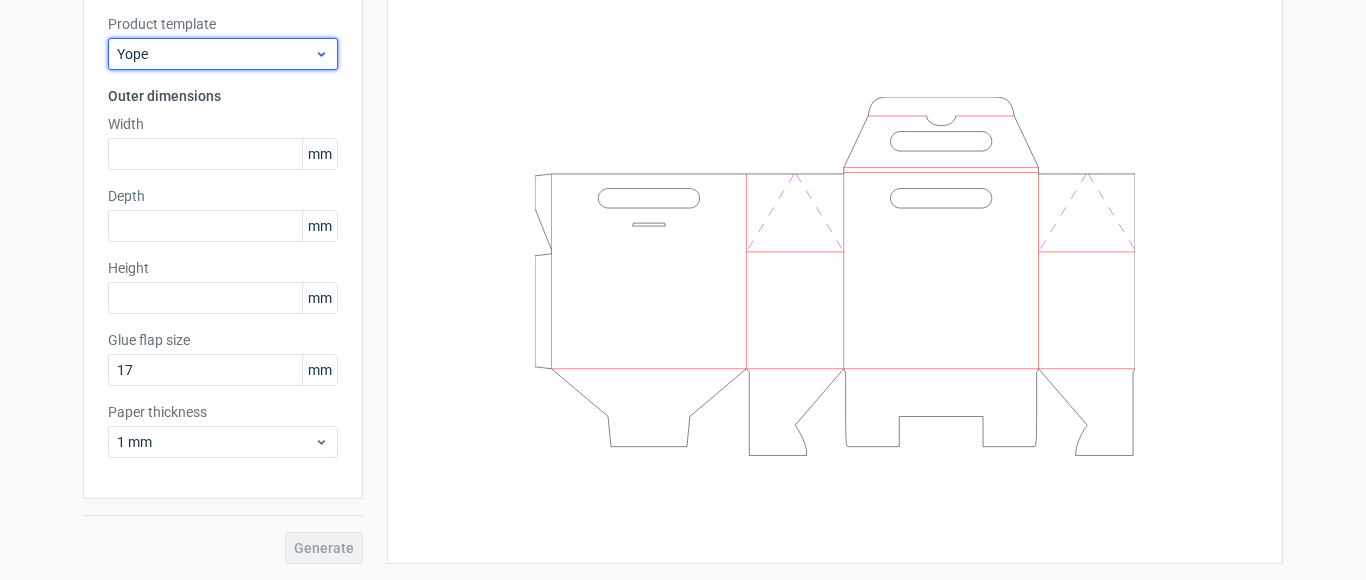 click 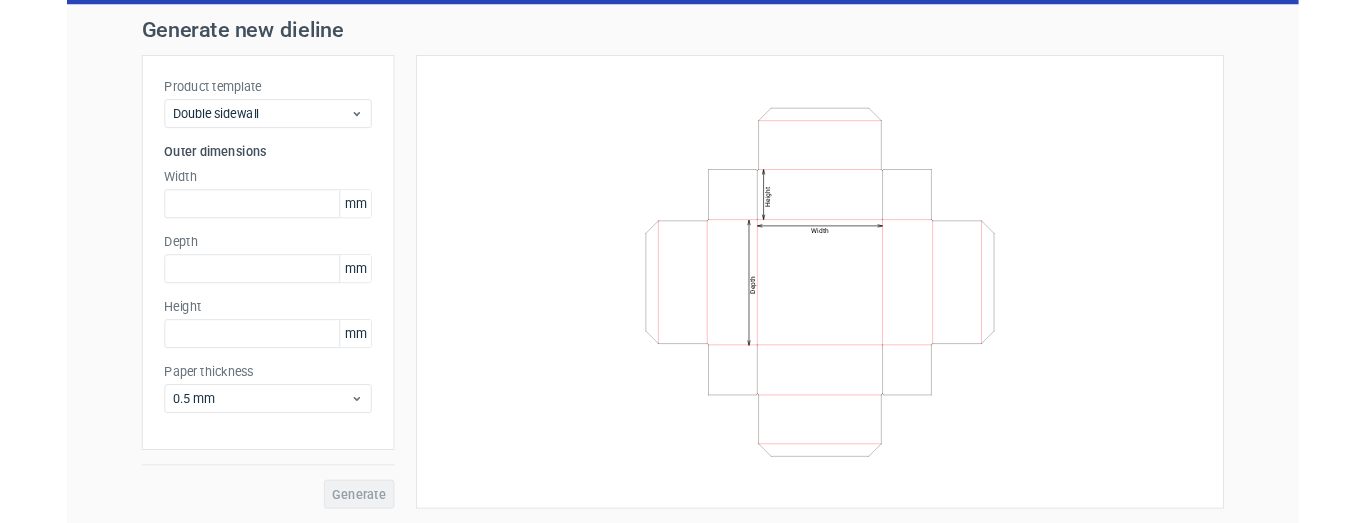 scroll, scrollTop: 59, scrollLeft: 0, axis: vertical 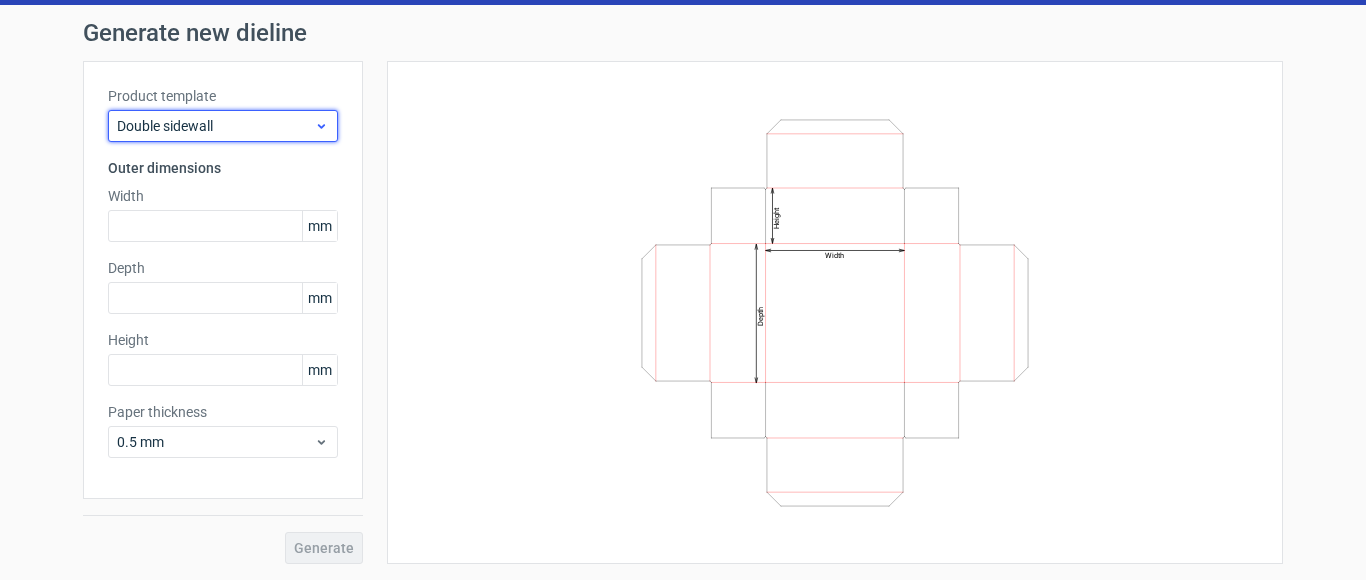 click on "Double sidewall" at bounding box center (215, 126) 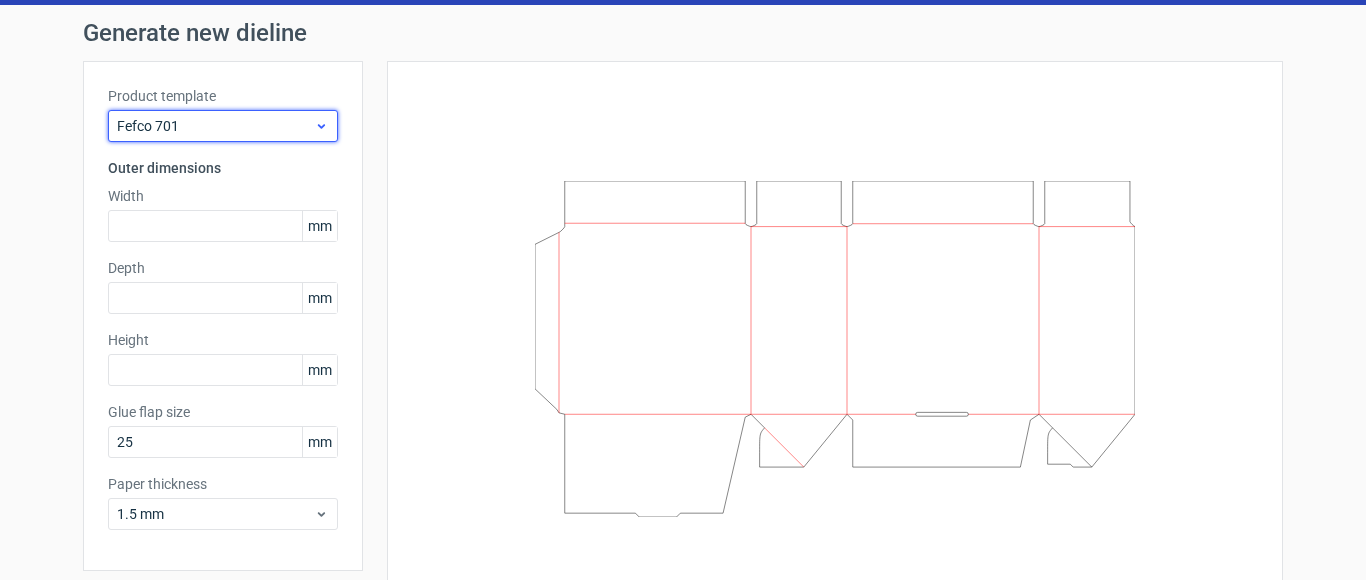 click on "Fefco 701" at bounding box center (215, 126) 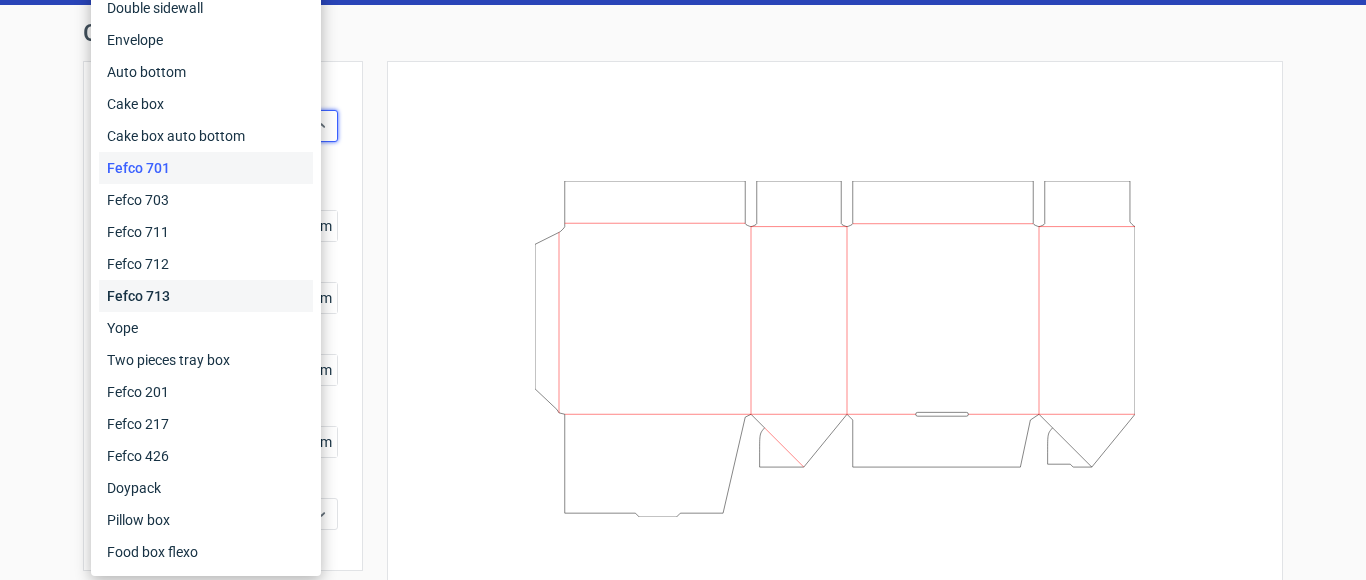 click on "Fefco 713" at bounding box center (206, 296) 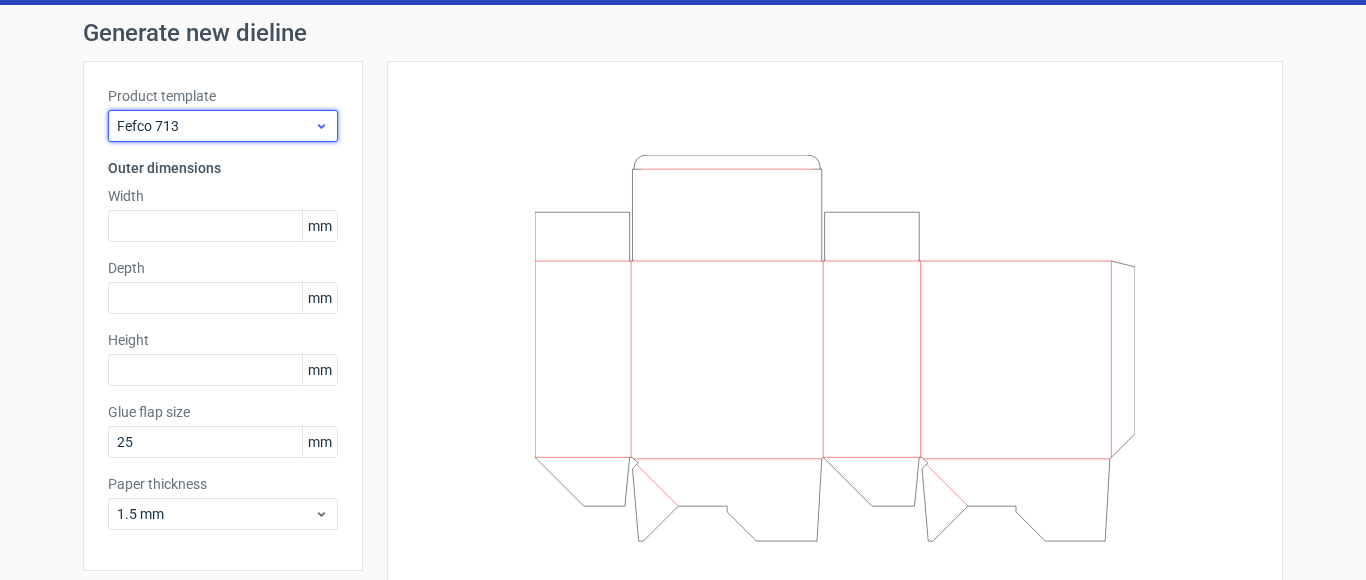 click on "Fefco 713" at bounding box center (223, 126) 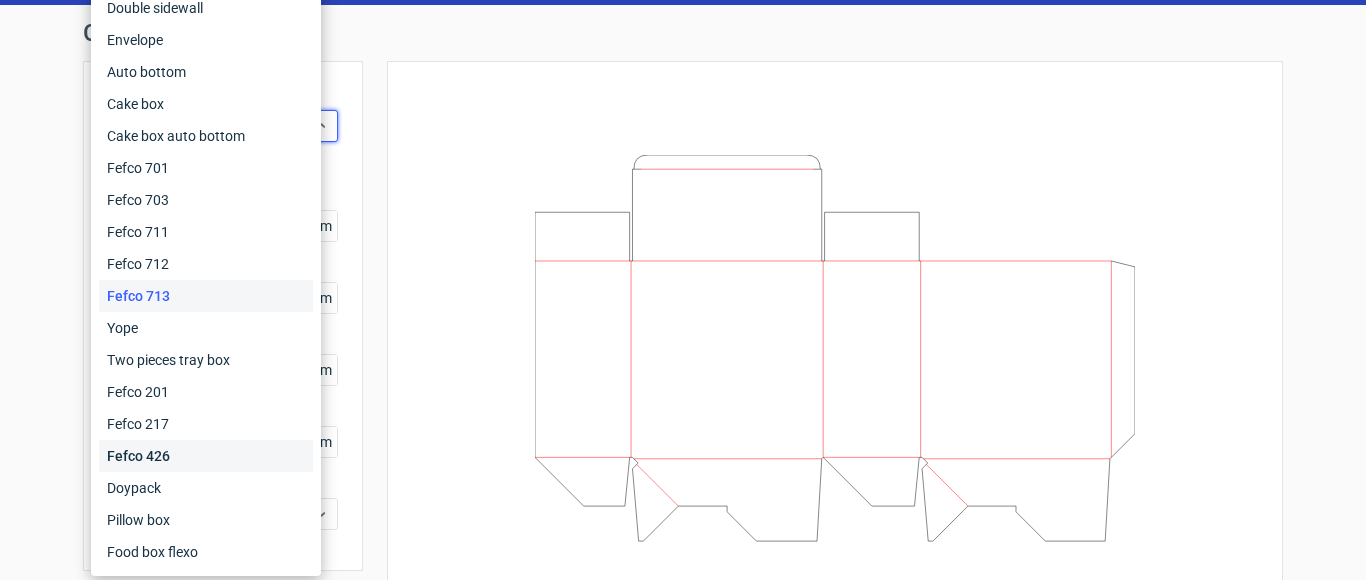 click on "Fefco 426" at bounding box center (206, 456) 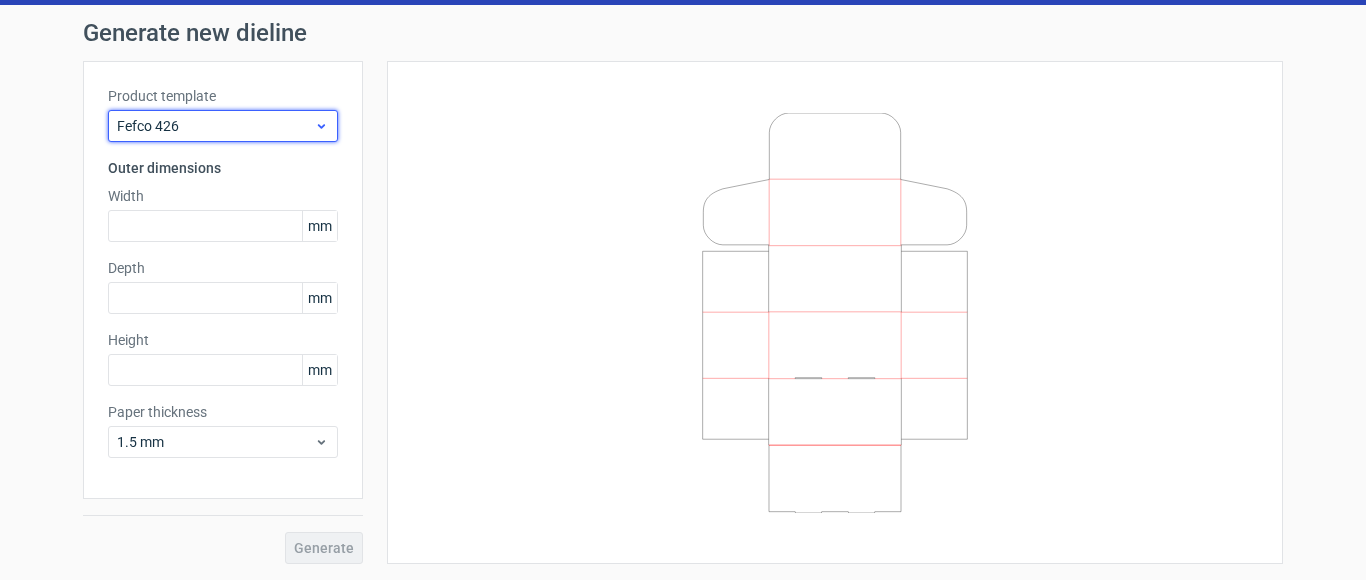 click on "Fefco 426" at bounding box center (223, 126) 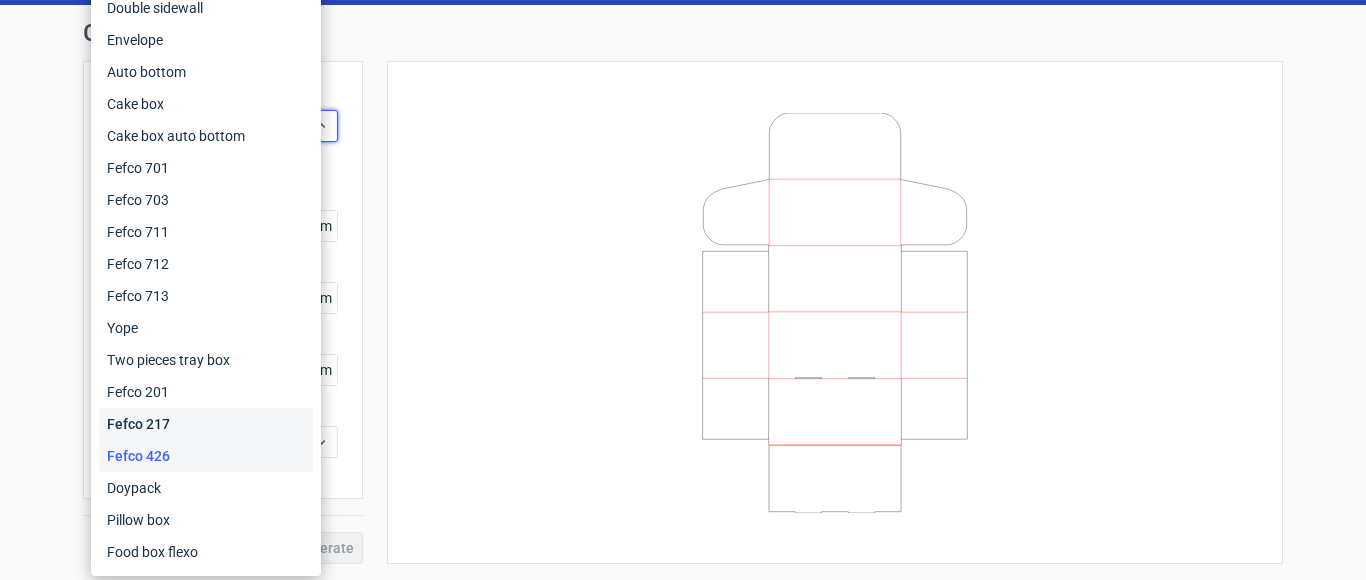 click on "Fefco 217" at bounding box center (206, 424) 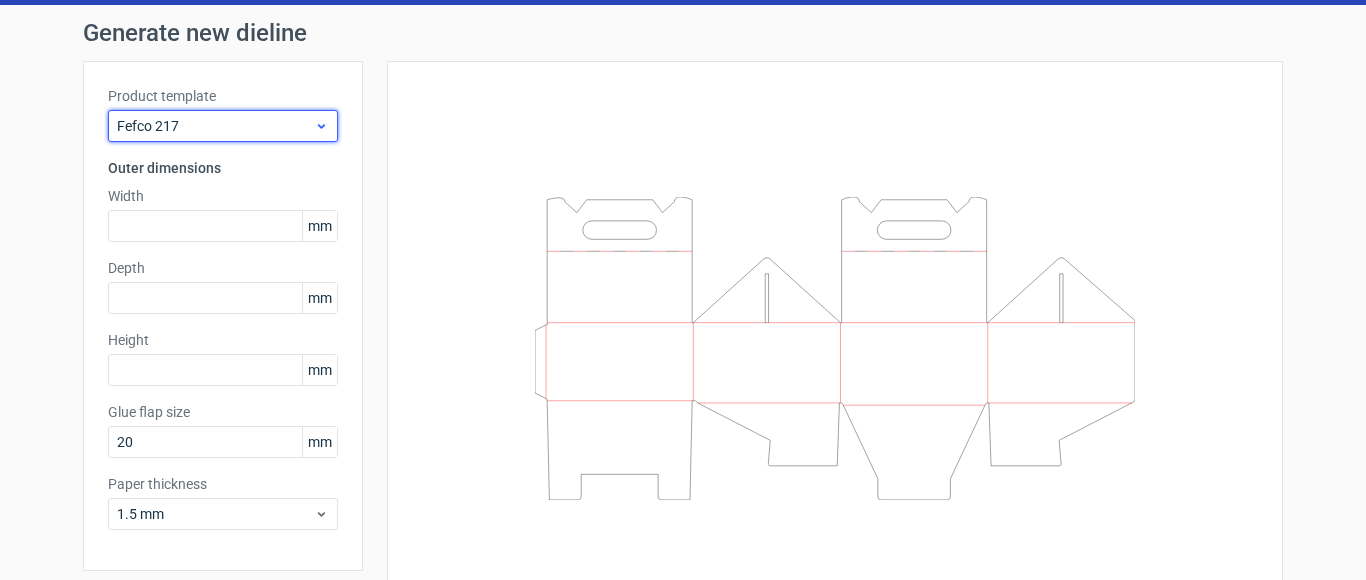 click on "Fefco 217" at bounding box center [215, 126] 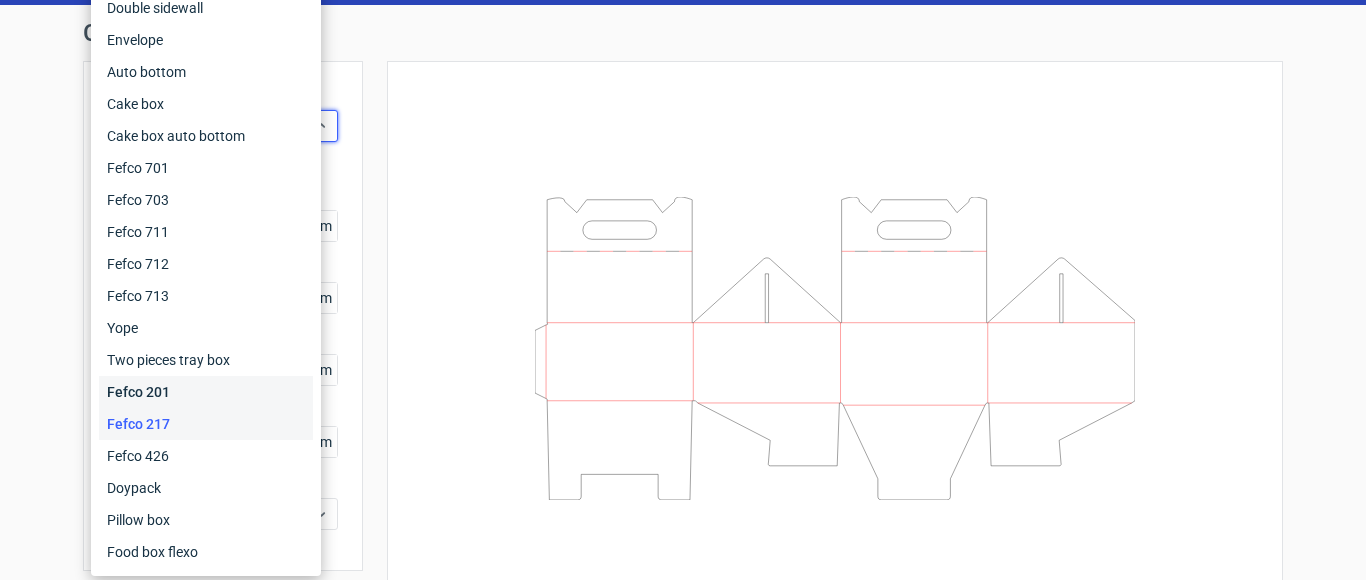click on "Fefco 201" at bounding box center (206, 392) 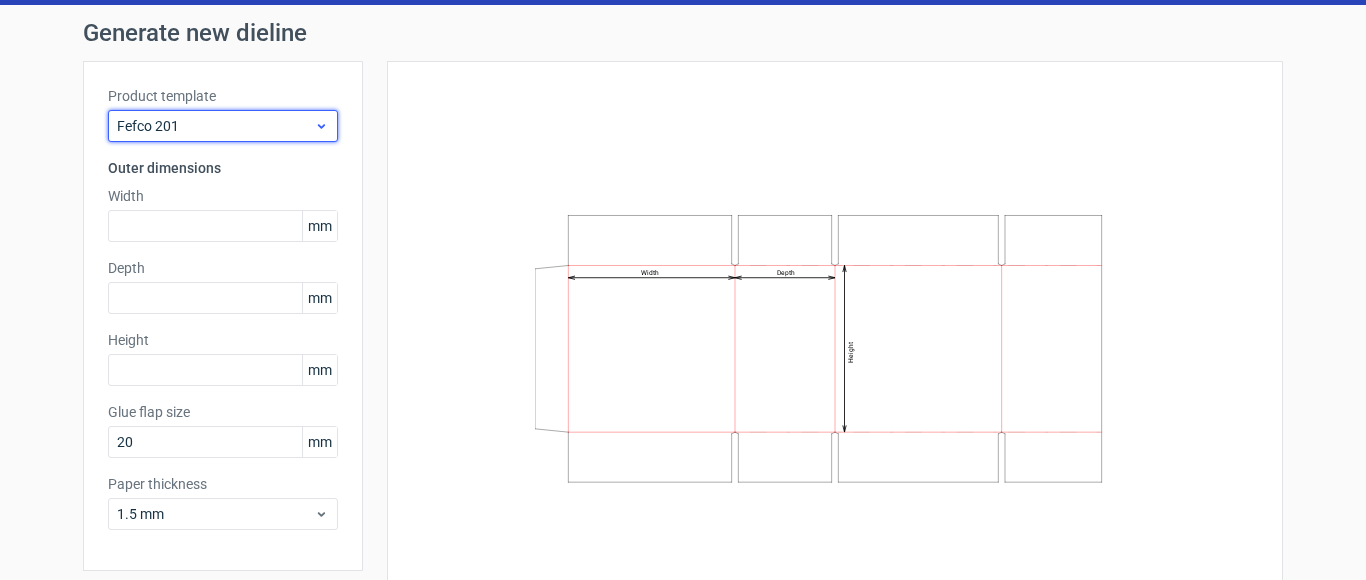 click 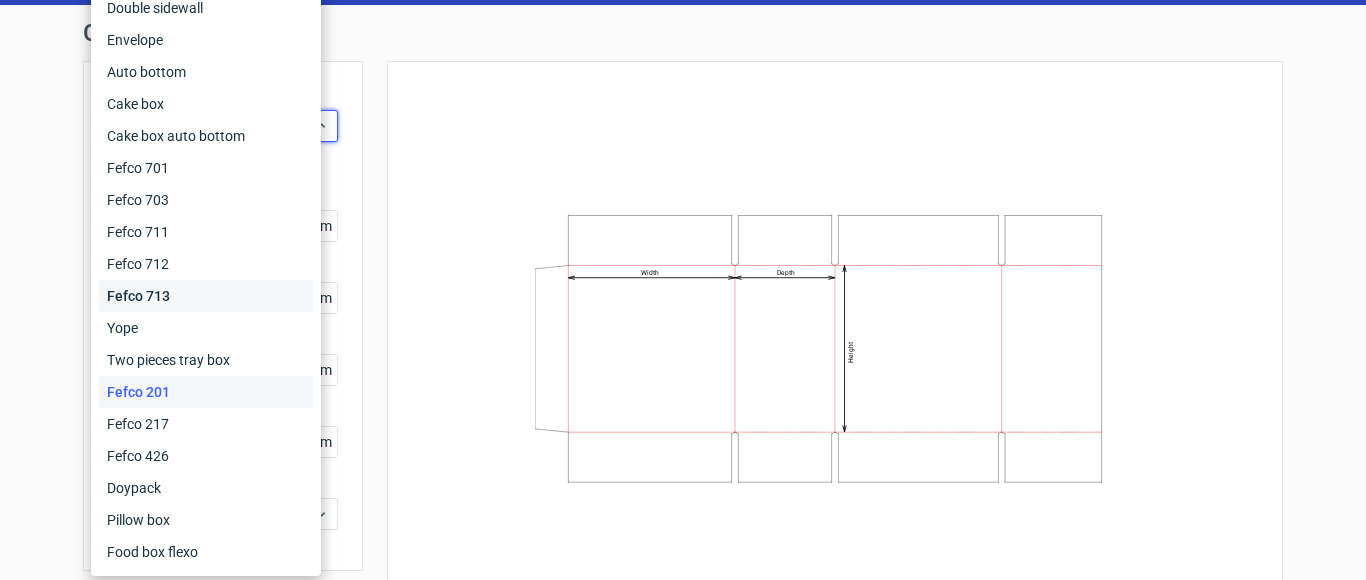 click on "Fefco 713" at bounding box center [206, 296] 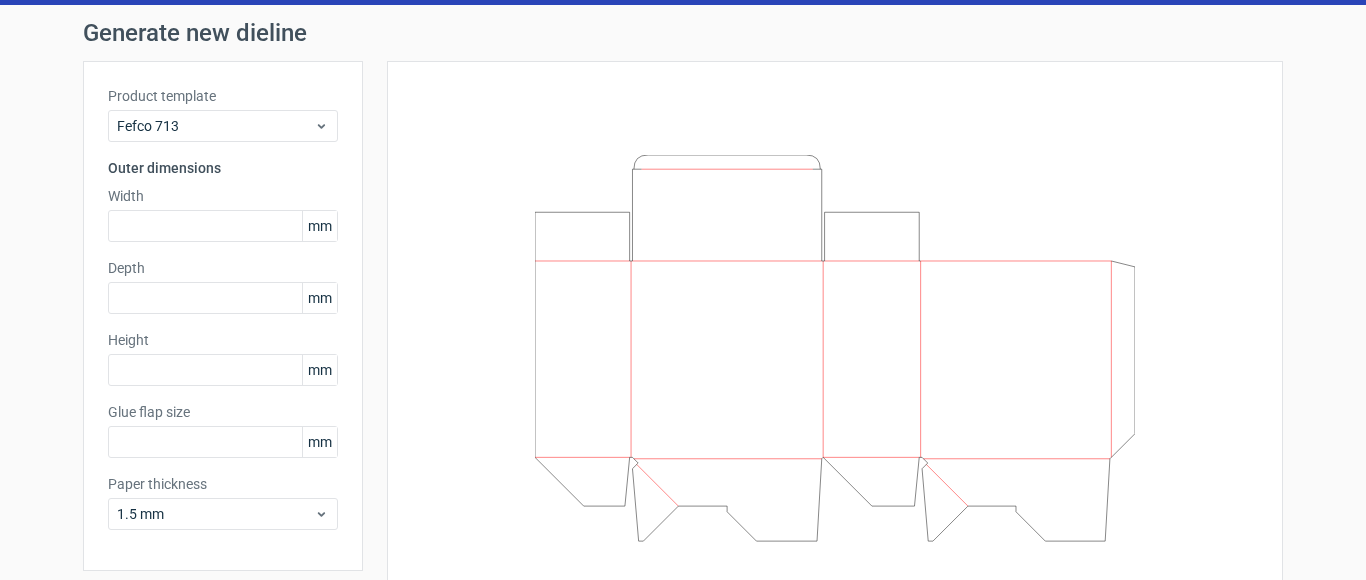 type on "25" 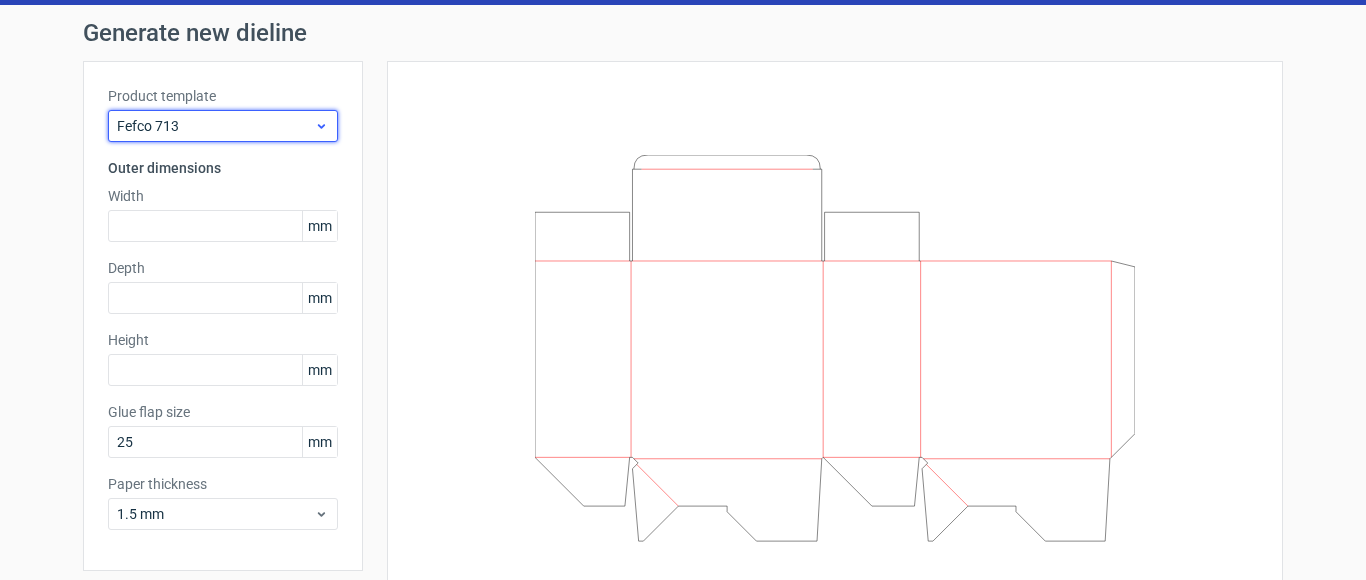 click on "Fefco 713" at bounding box center [223, 126] 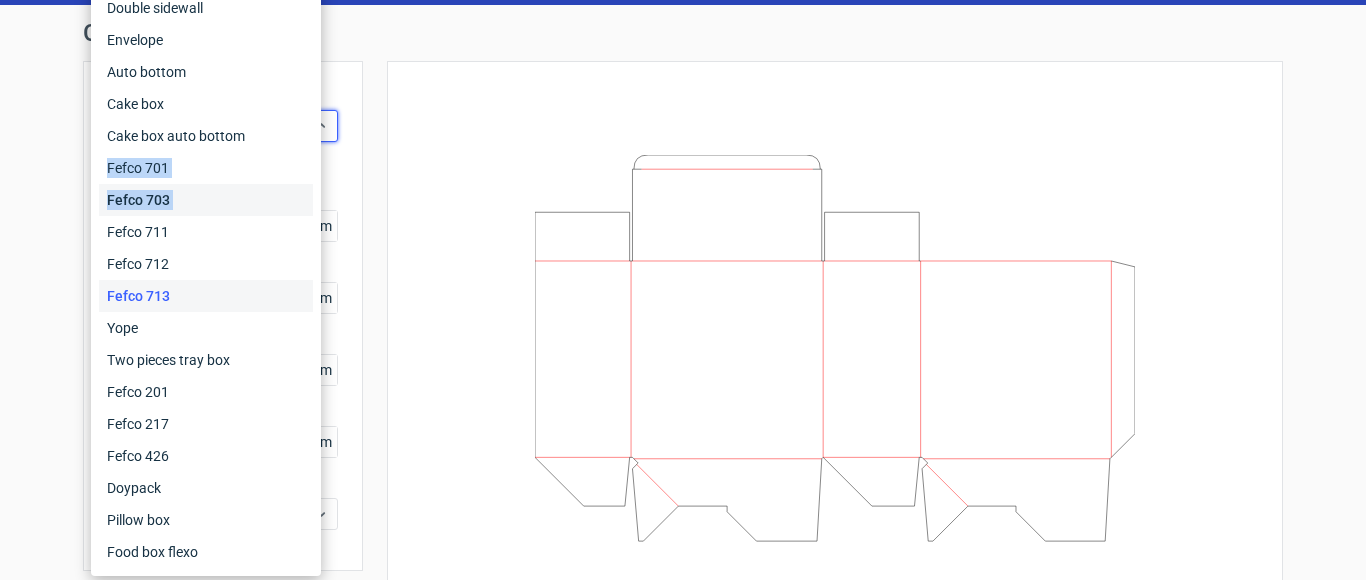 drag, startPoint x: 314, startPoint y: 136, endPoint x: 282, endPoint y: 213, distance: 83.38465 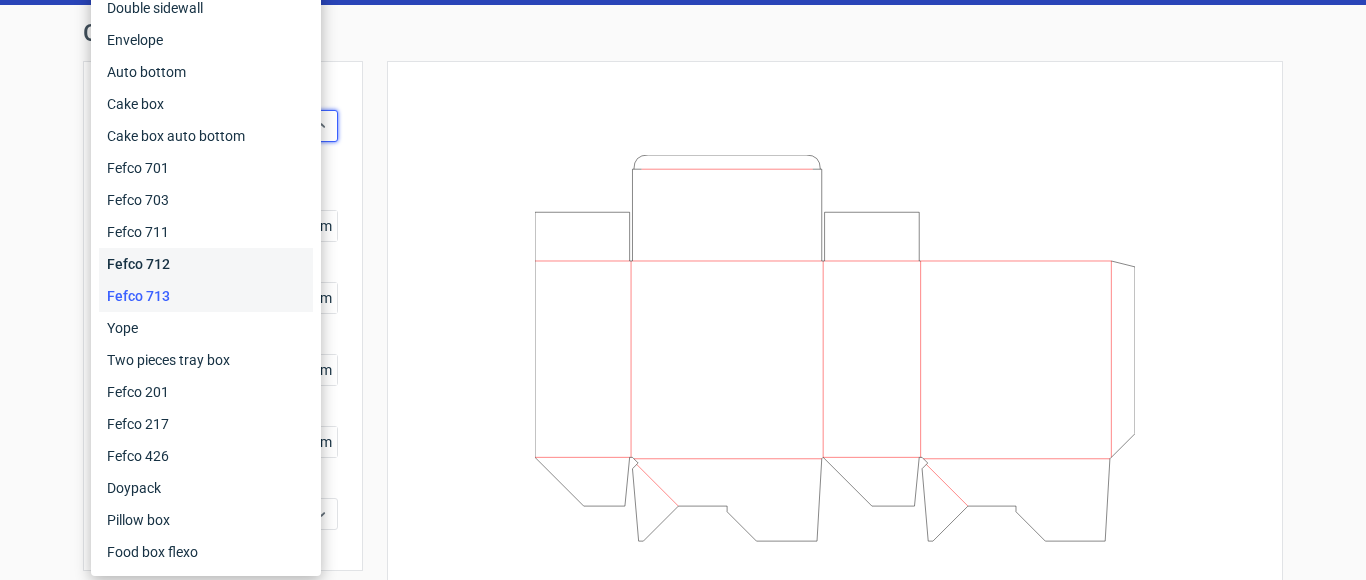 click on "Fefco 712" at bounding box center (206, 264) 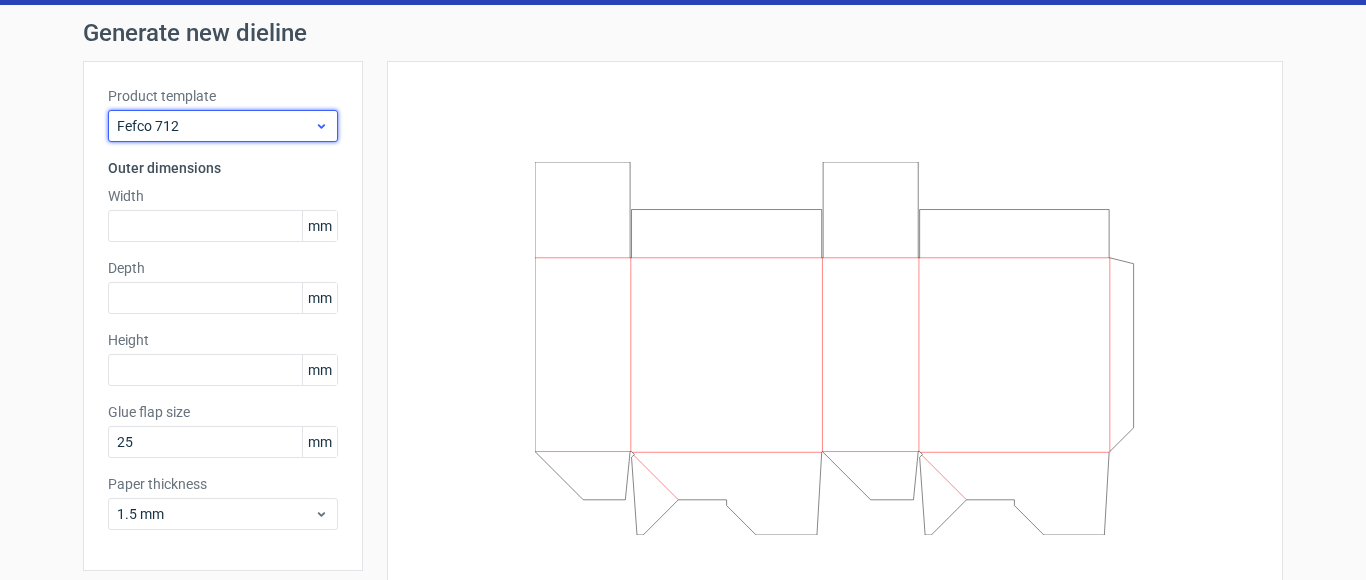 click on "Fefco 712" at bounding box center [215, 126] 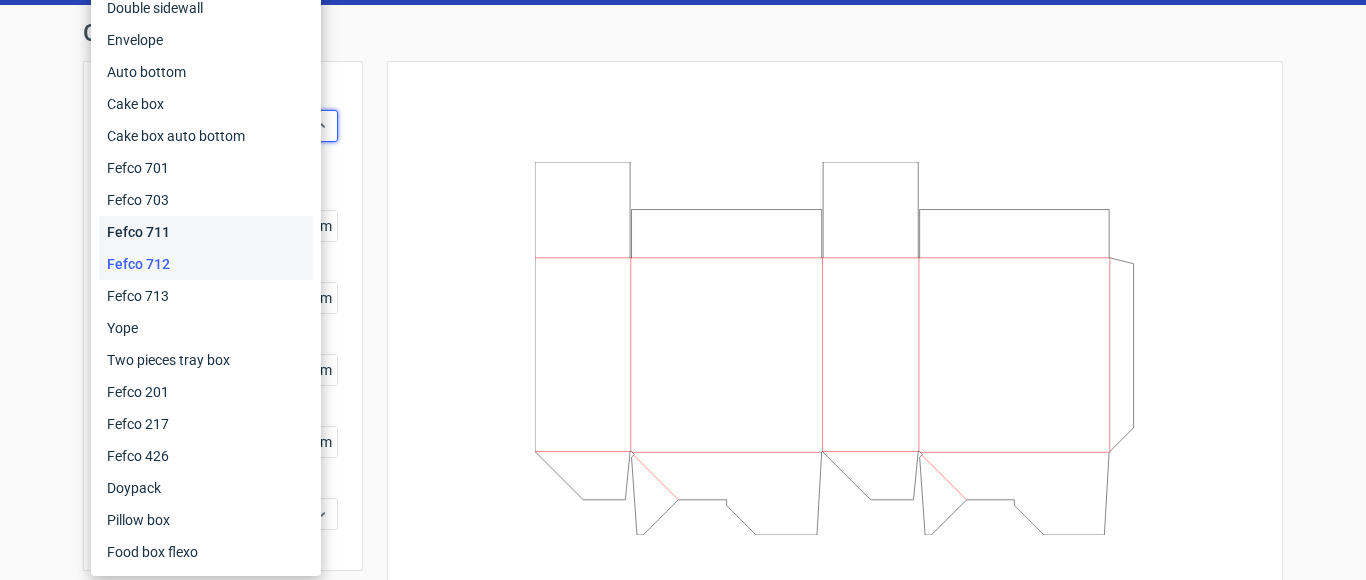 click on "Fefco 711" at bounding box center (206, 232) 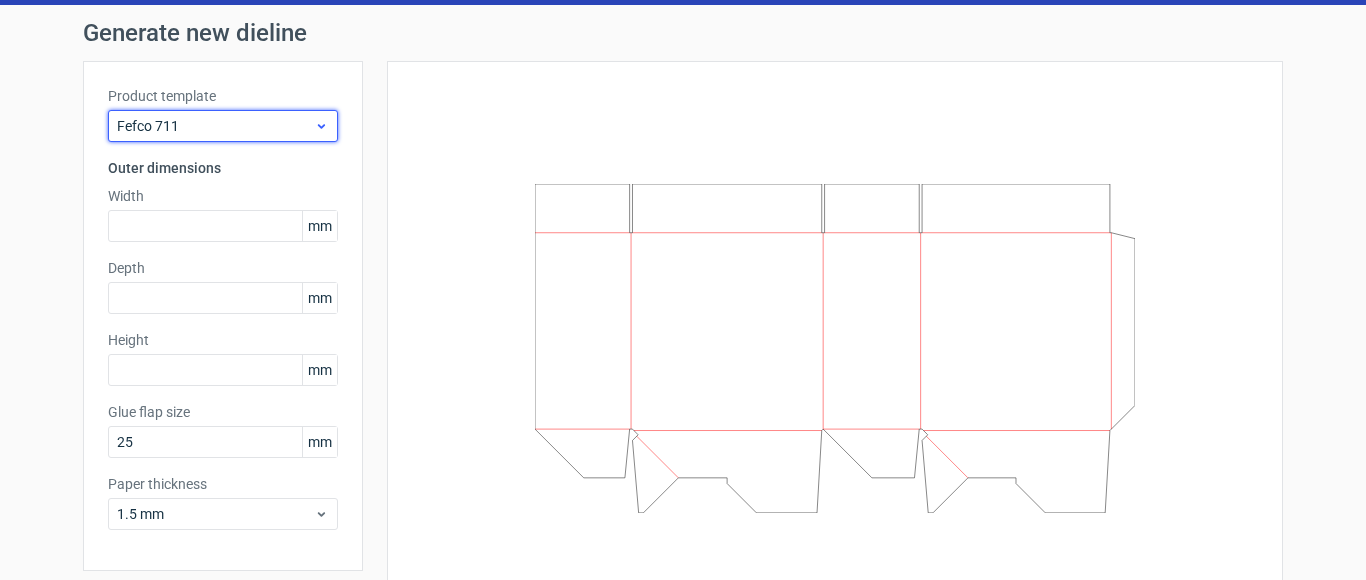 click on "Fefco 711" at bounding box center [215, 126] 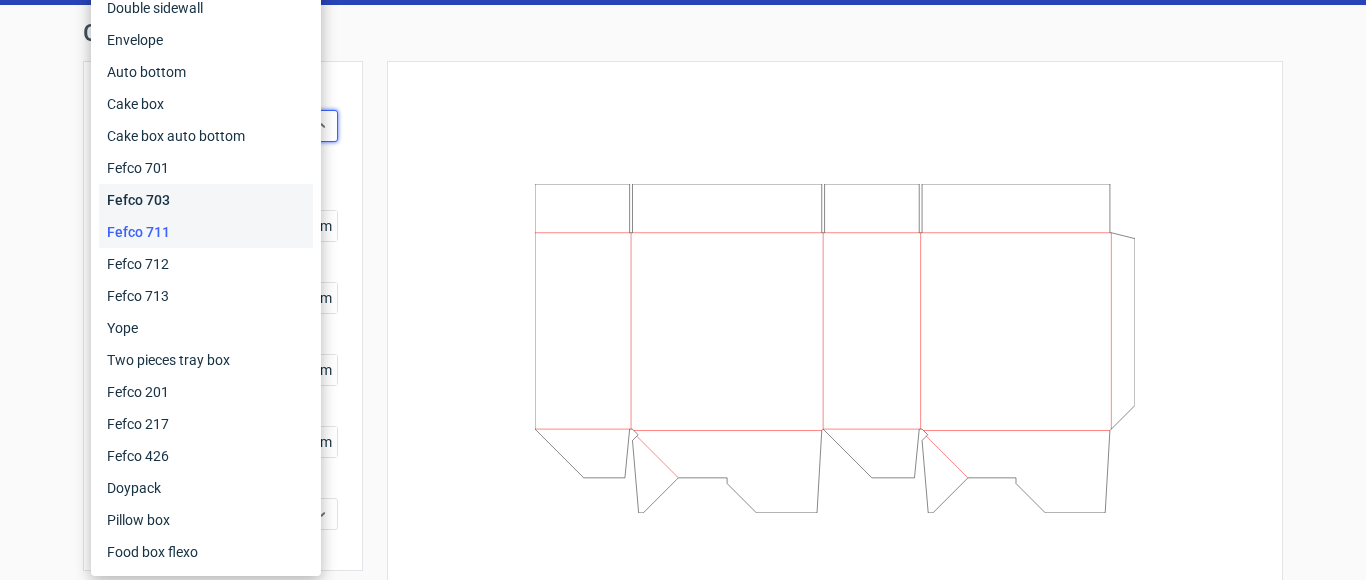 click on "Fefco 703" at bounding box center (206, 200) 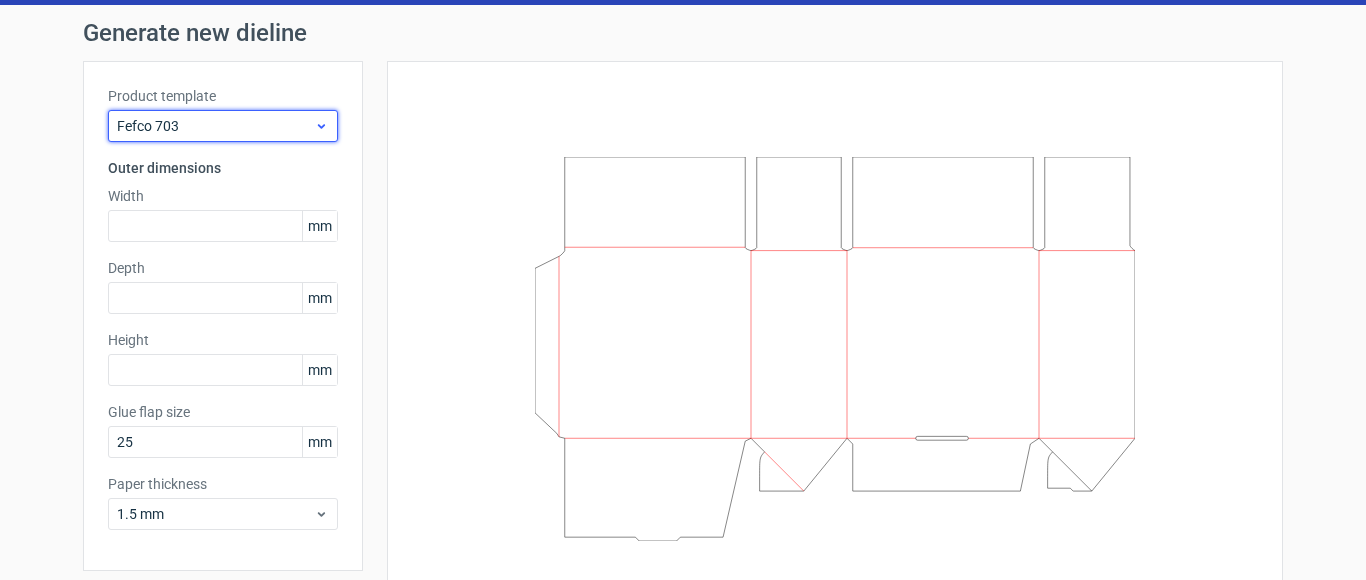 click on "Fefco 703" at bounding box center [215, 126] 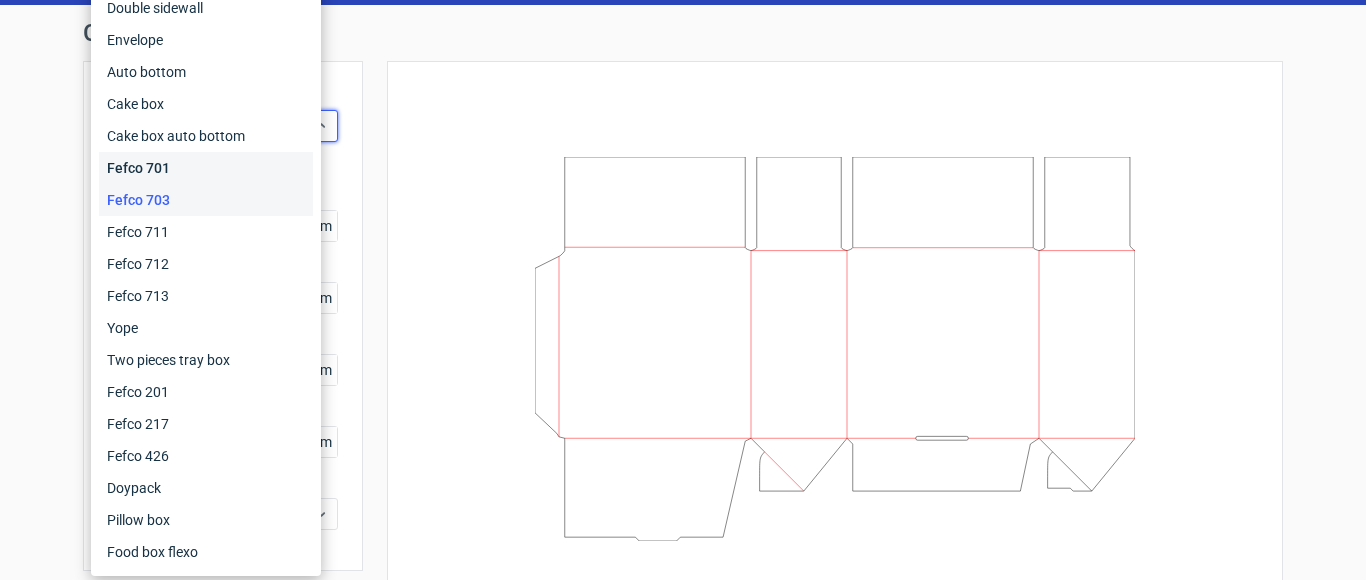 click on "Fefco 701" at bounding box center [206, 168] 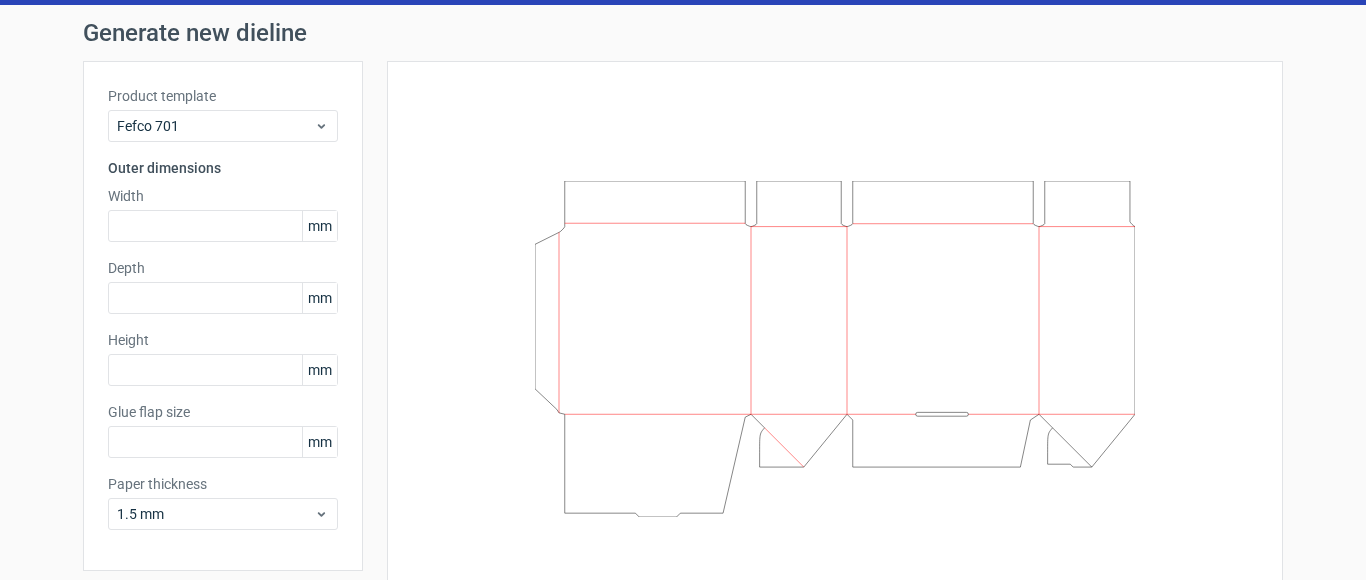 type on "25" 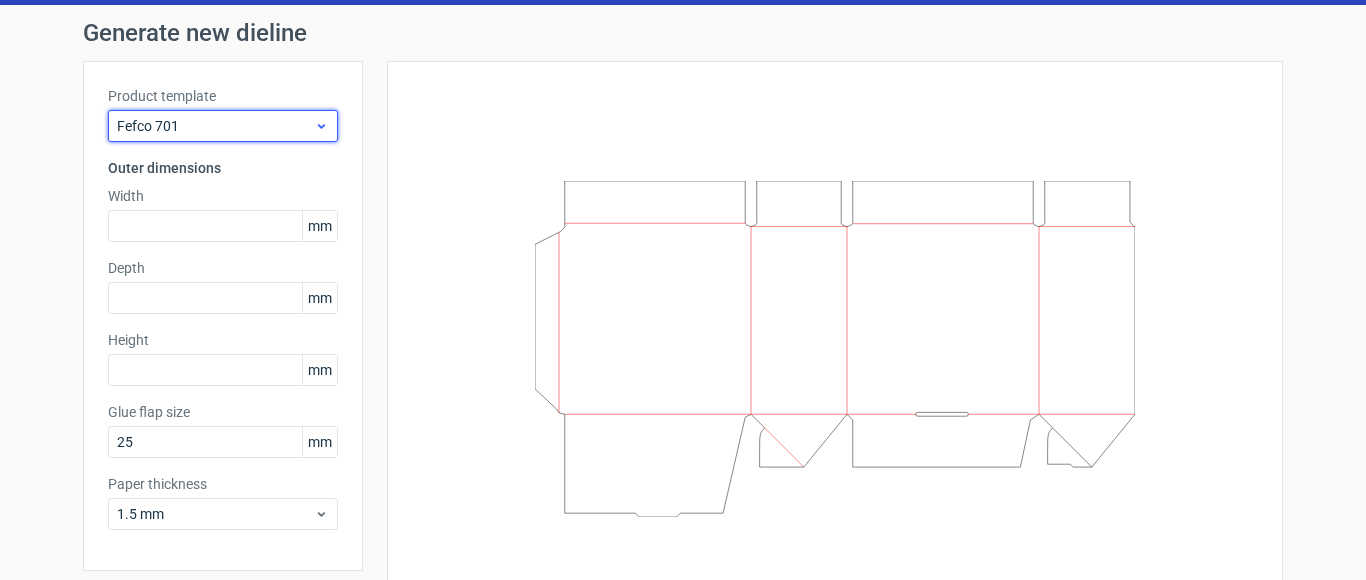 click on "Fefco 701" at bounding box center (215, 126) 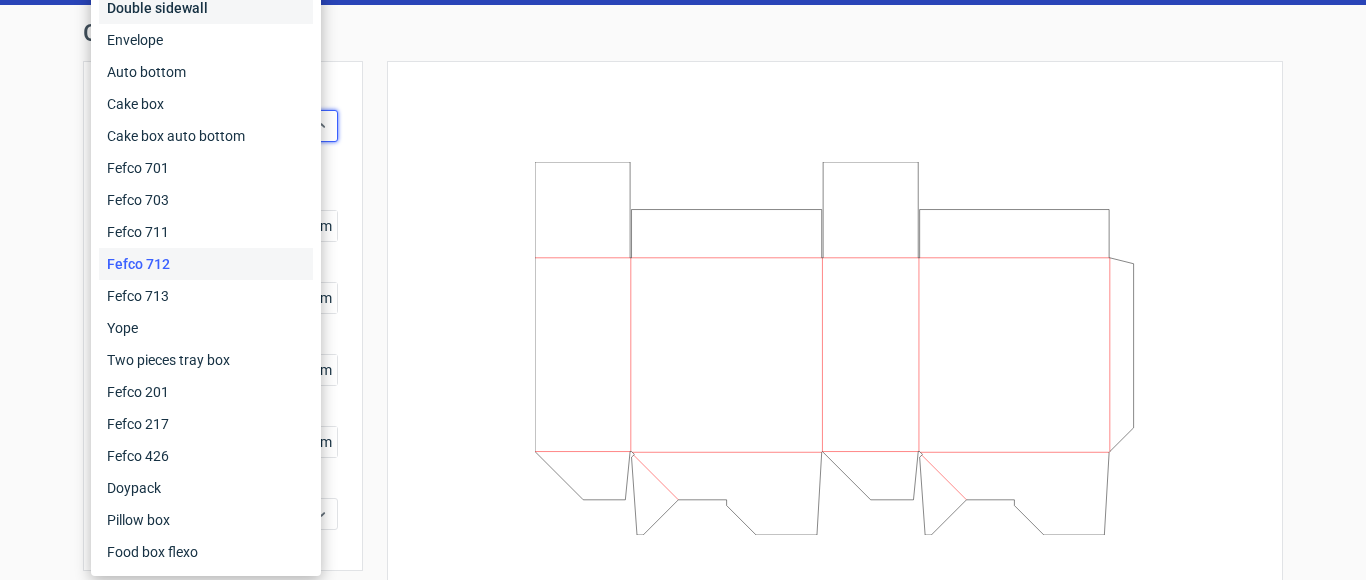 type on "25" 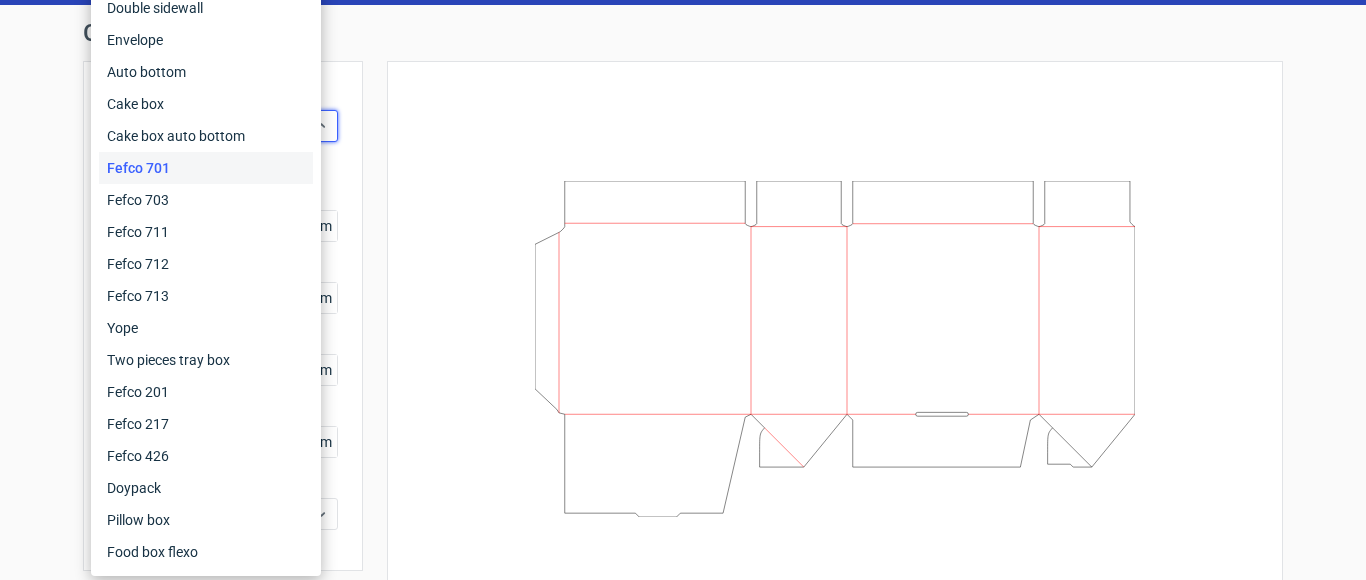 click on "Generate new dieline" at bounding box center [683, 33] 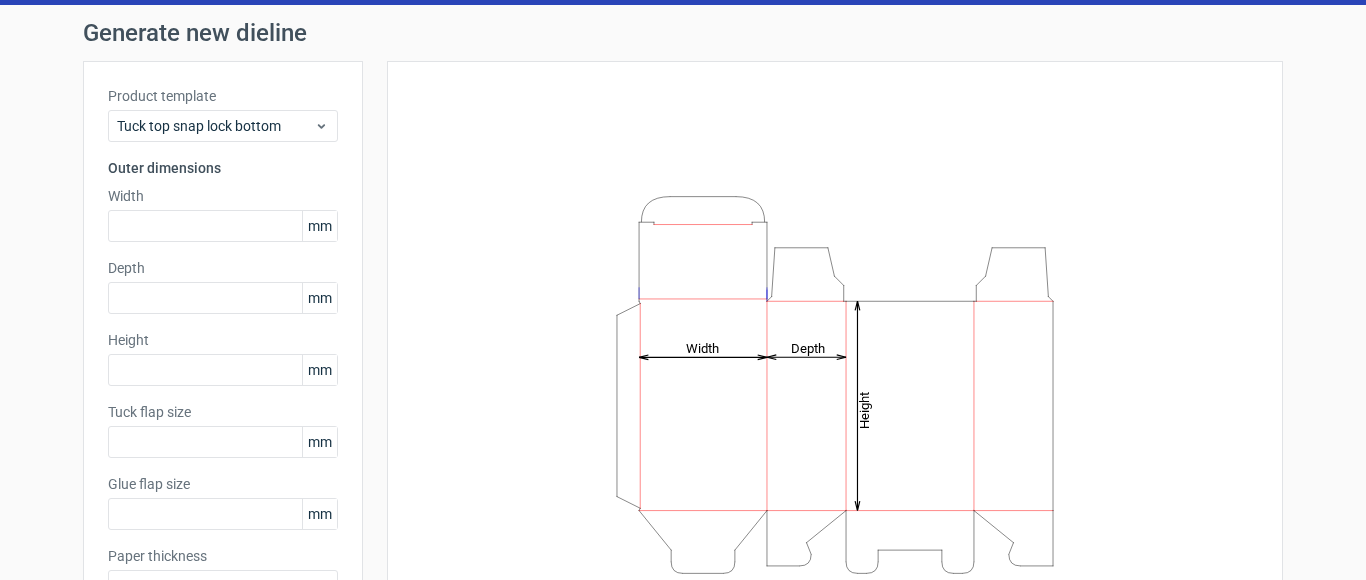 type on "15" 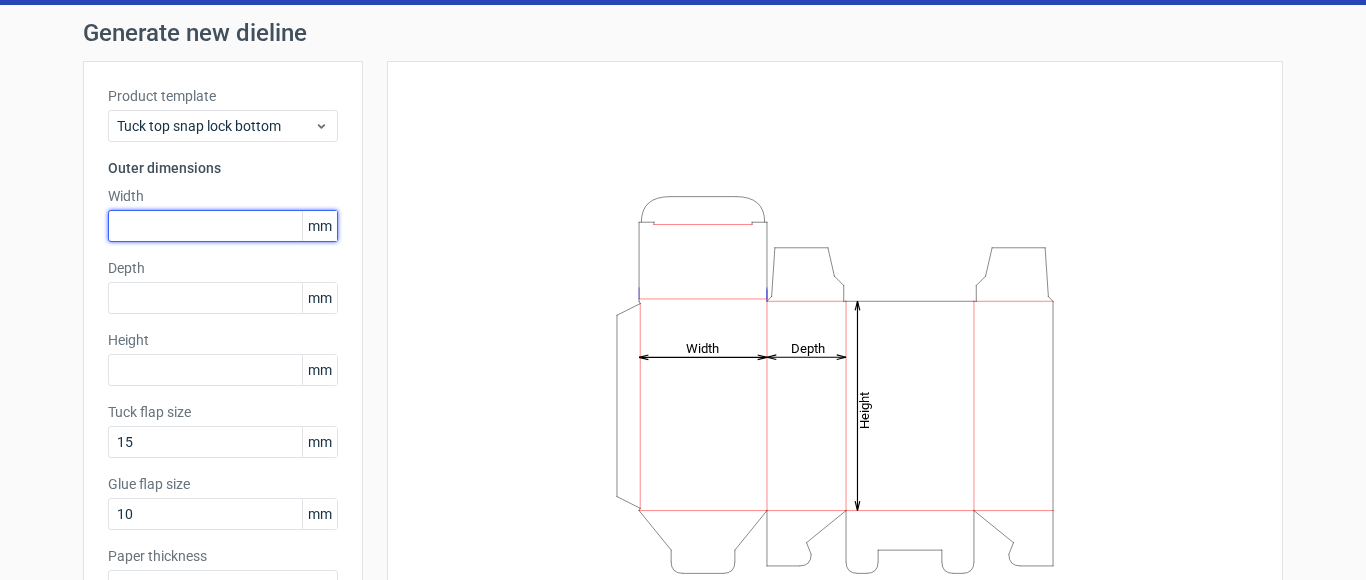 click at bounding box center [223, 226] 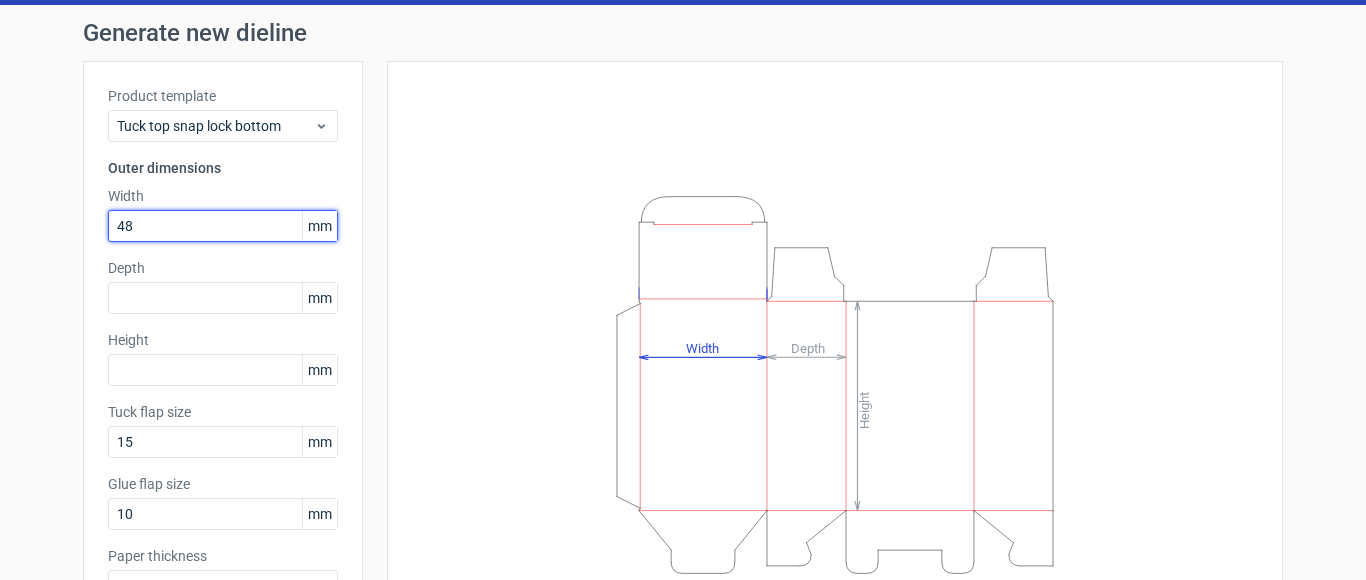 type on "4" 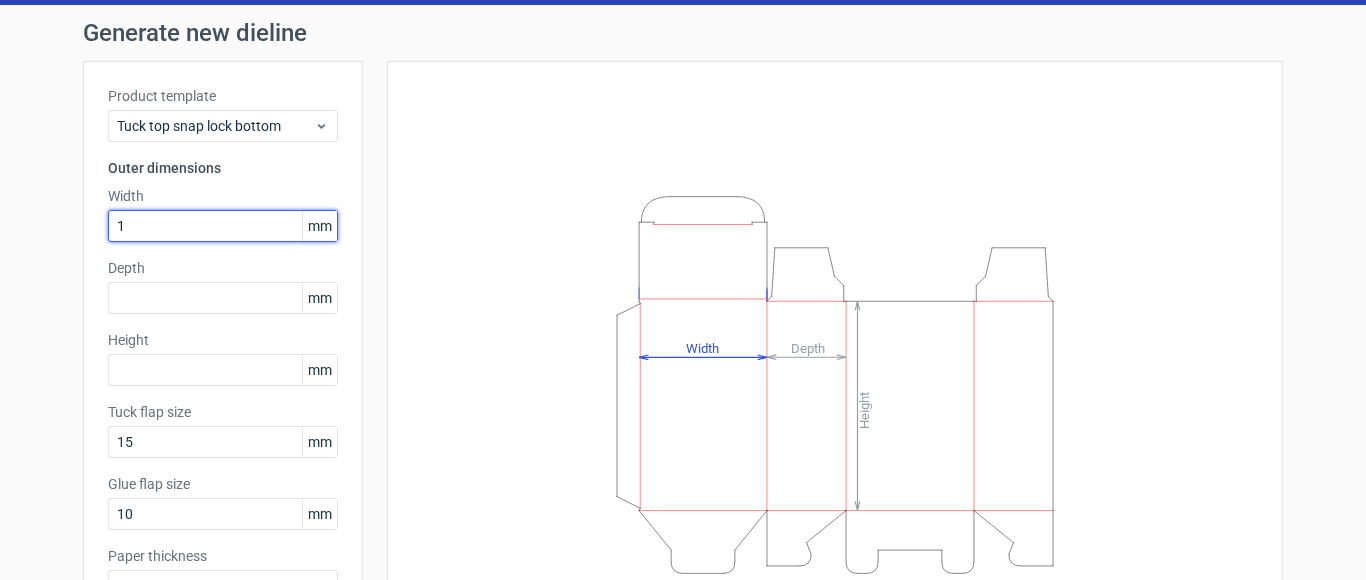 type on "1" 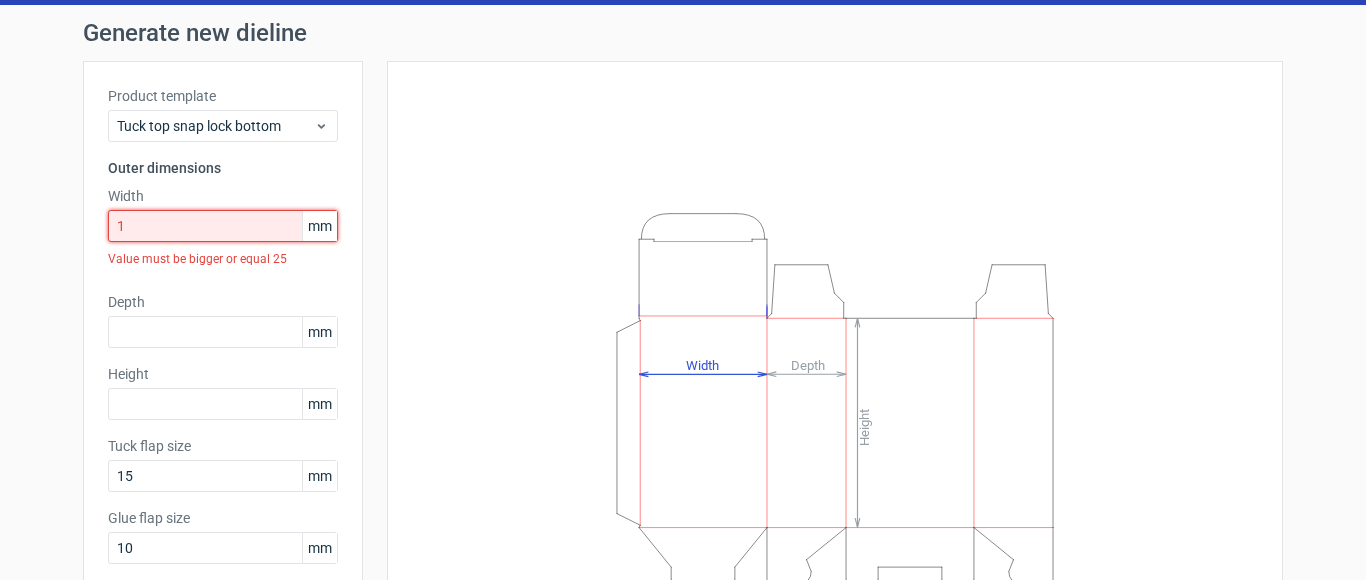 click on "1" at bounding box center [223, 226] 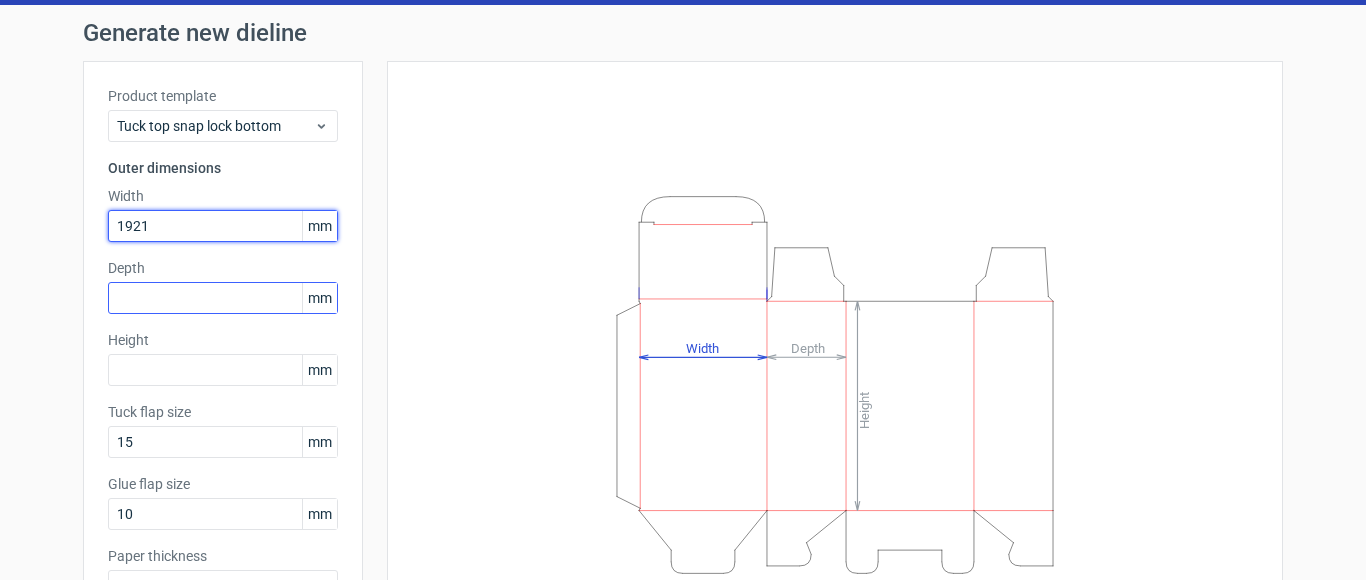 type on "192" 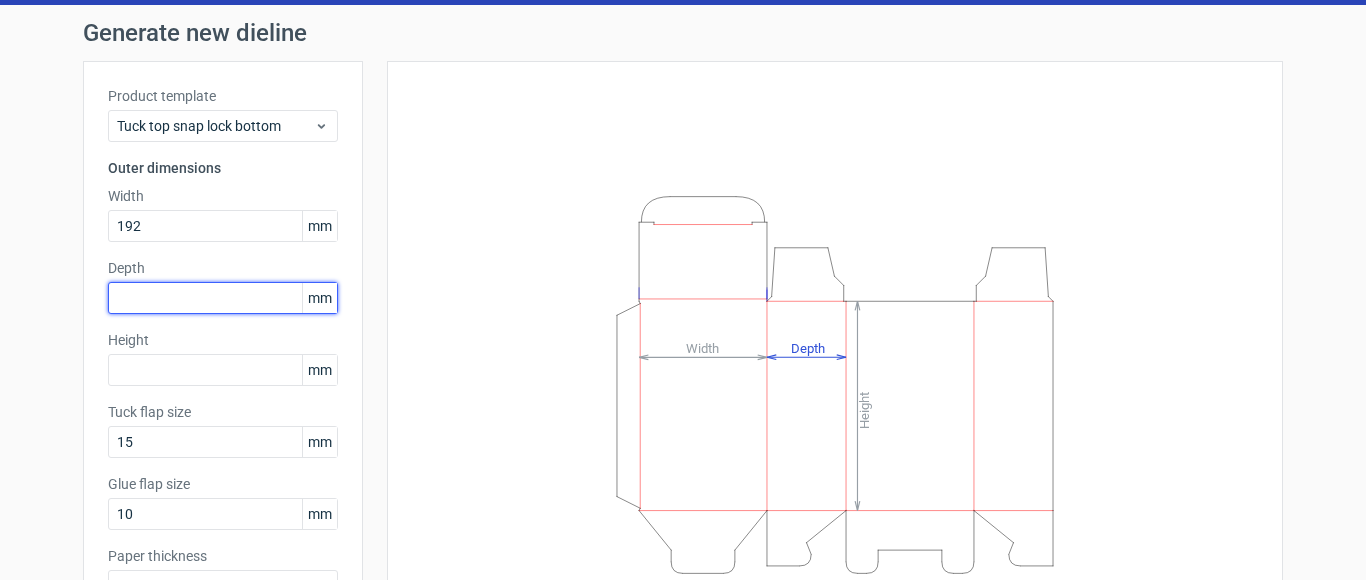 click at bounding box center [223, 298] 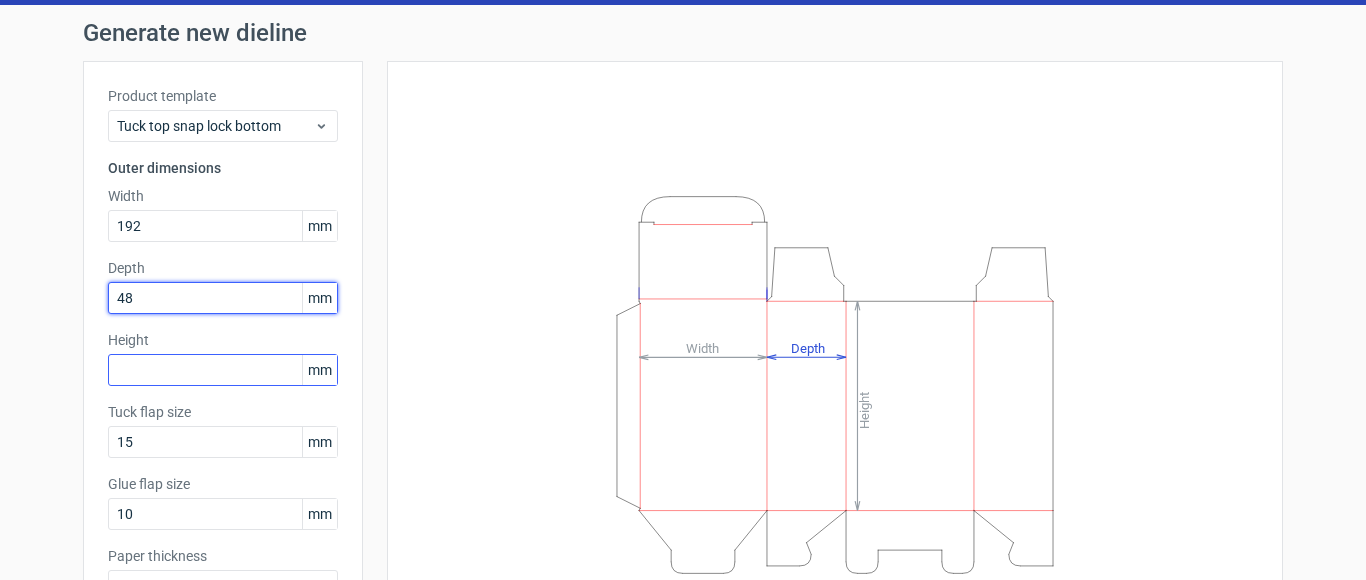 type on "48" 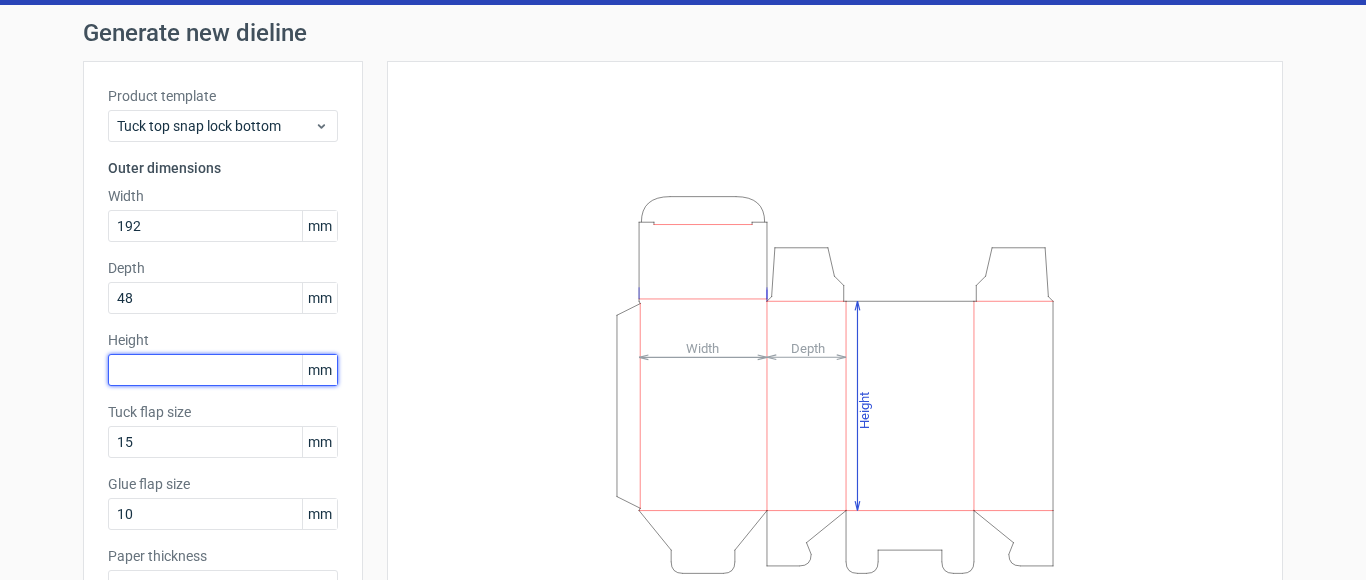 click at bounding box center (223, 370) 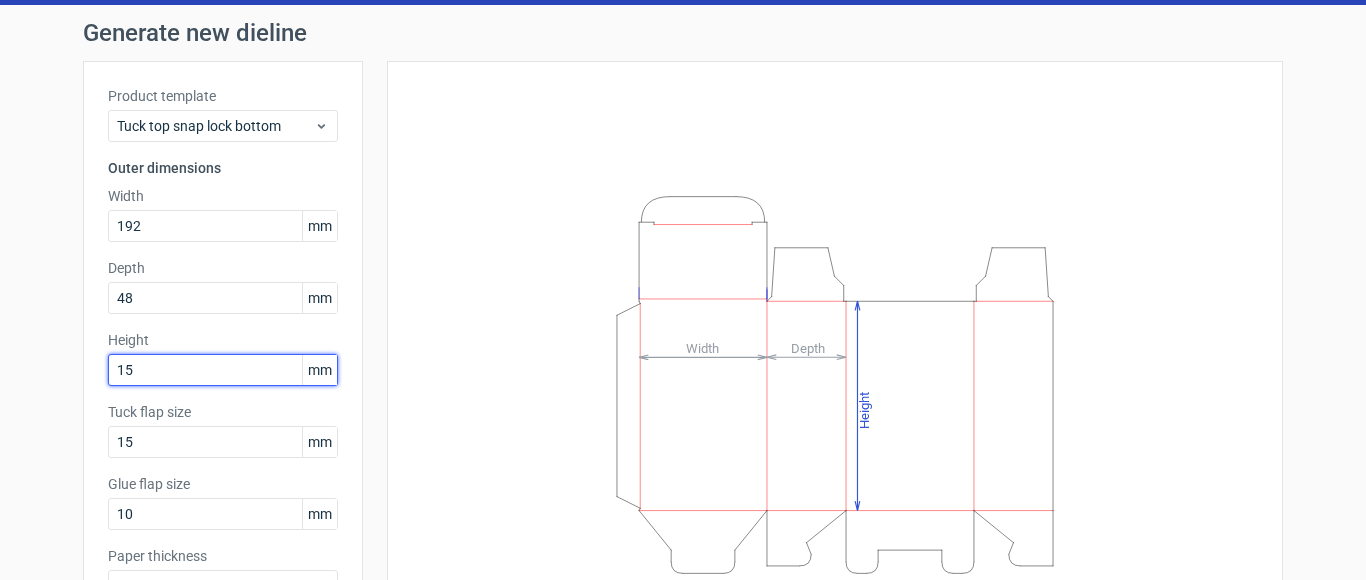 type on "1" 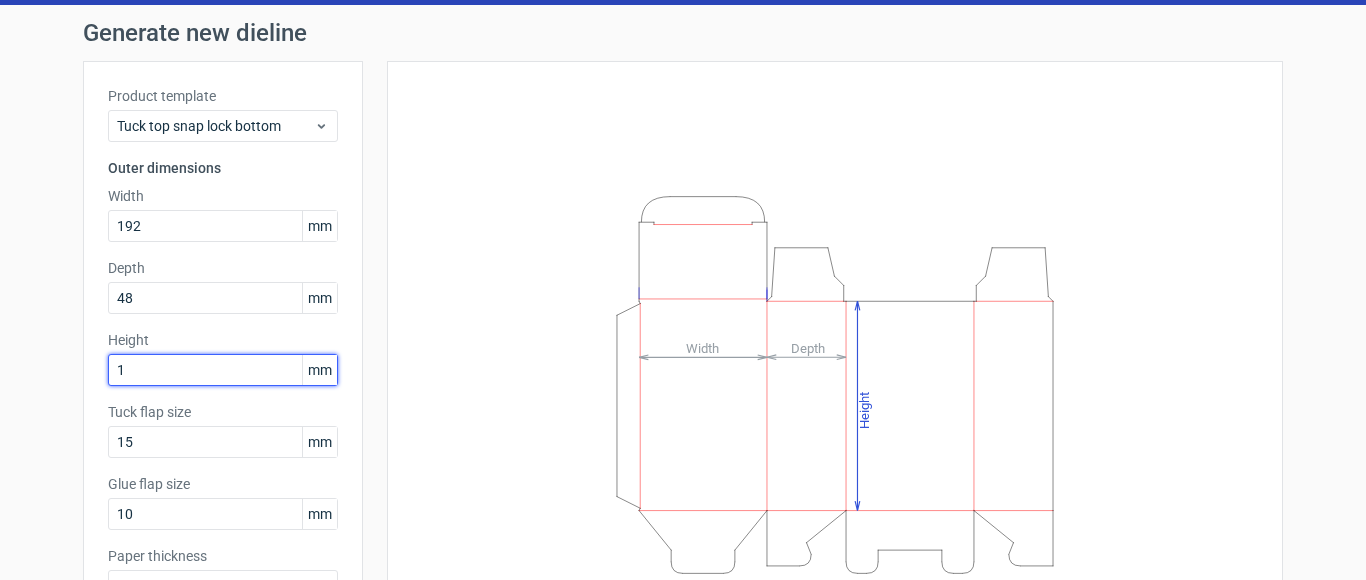 type 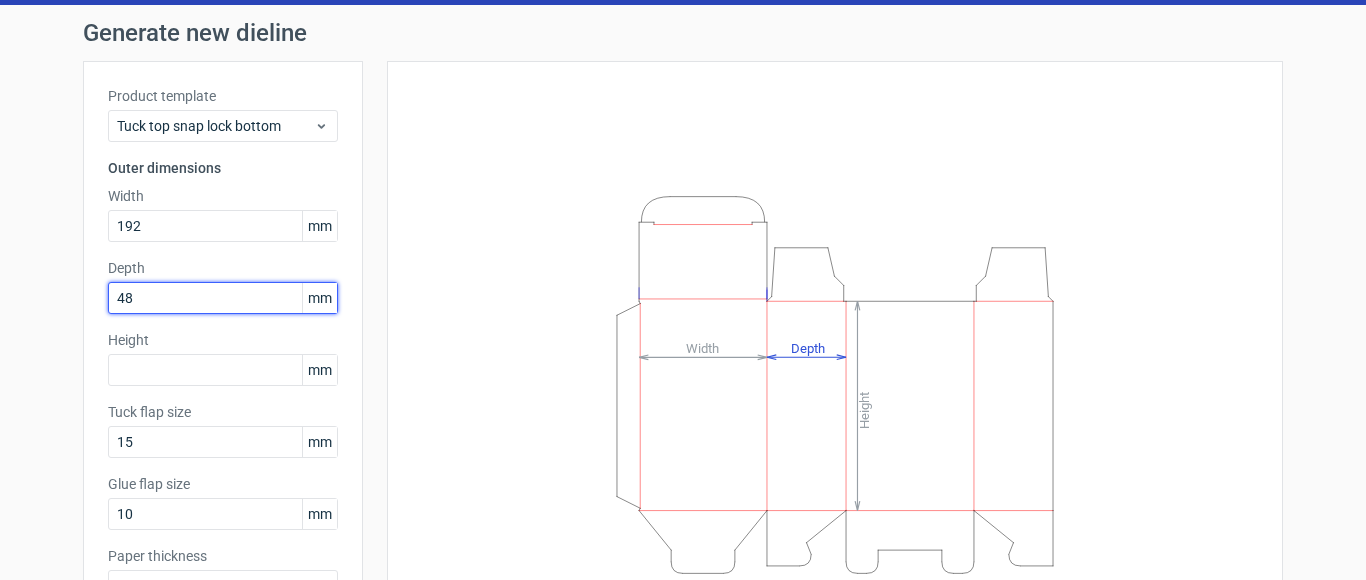 click on "48" at bounding box center [223, 298] 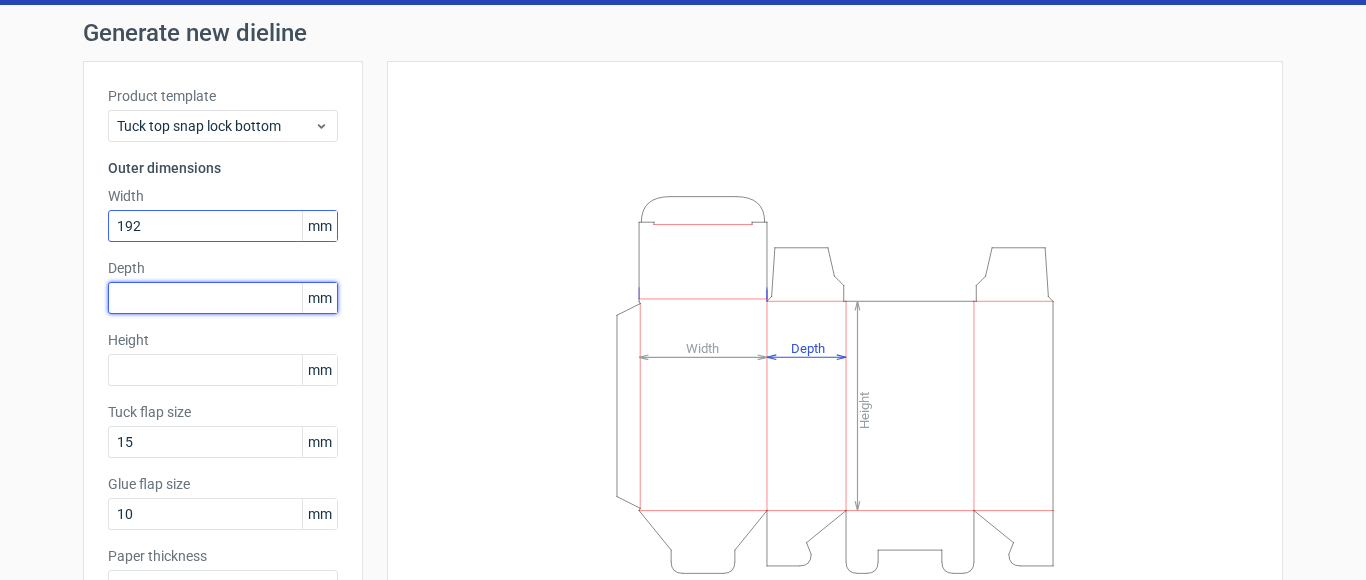 type 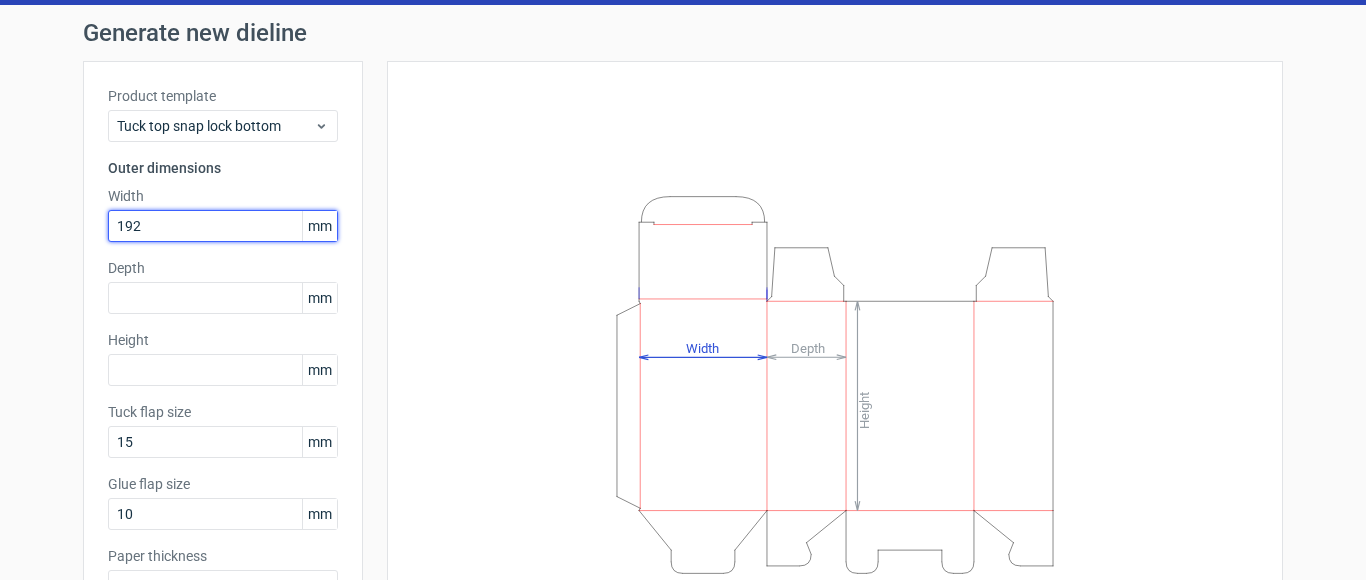click on "192" at bounding box center (223, 226) 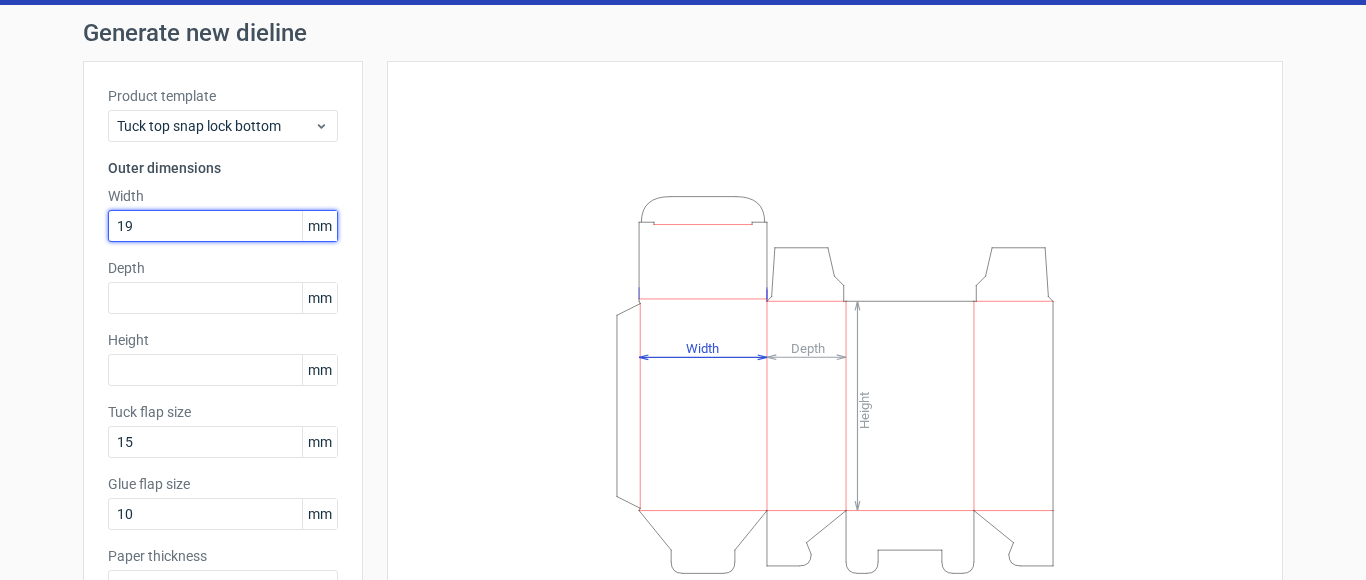 type on "1" 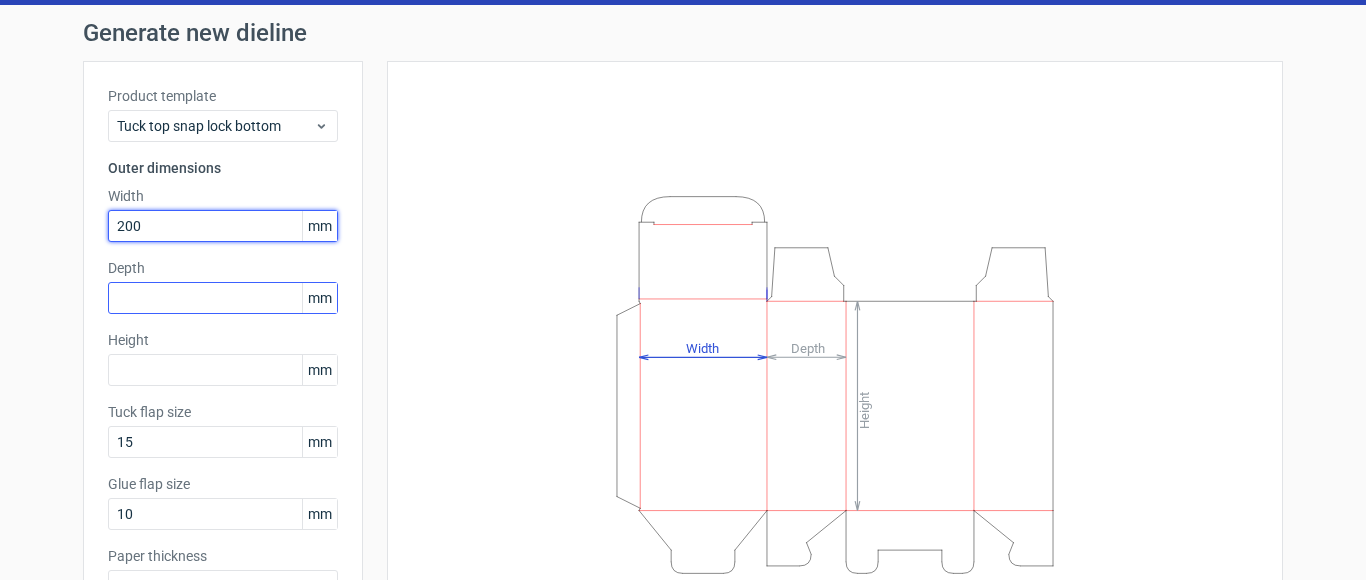 type on "200" 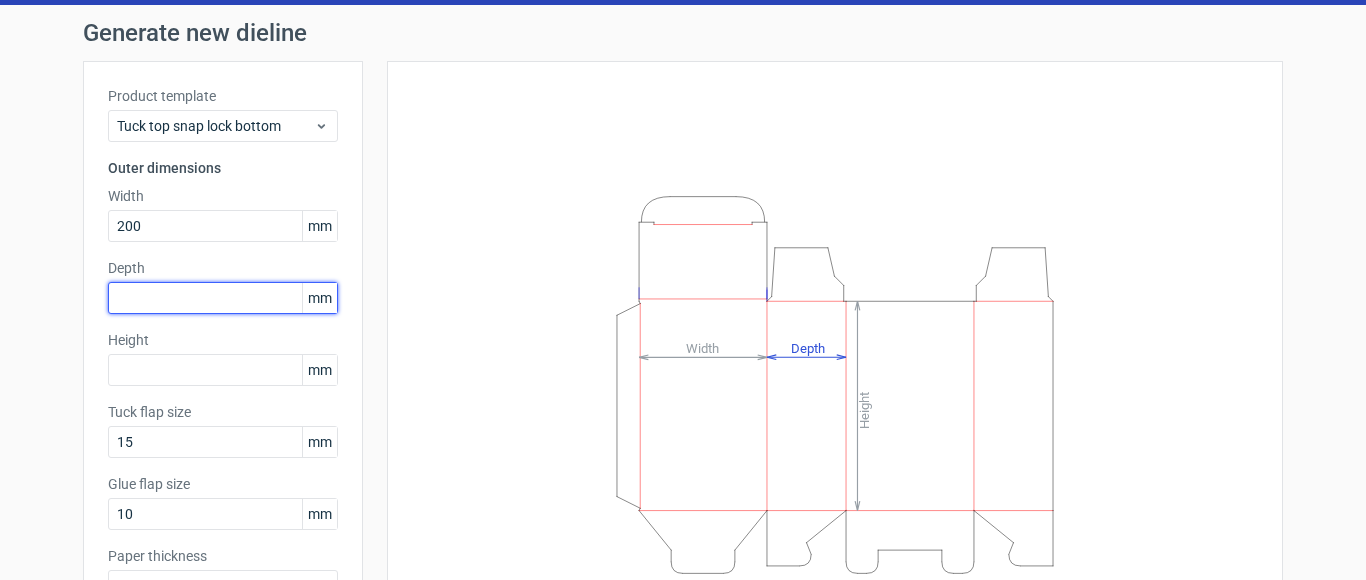 click at bounding box center [223, 298] 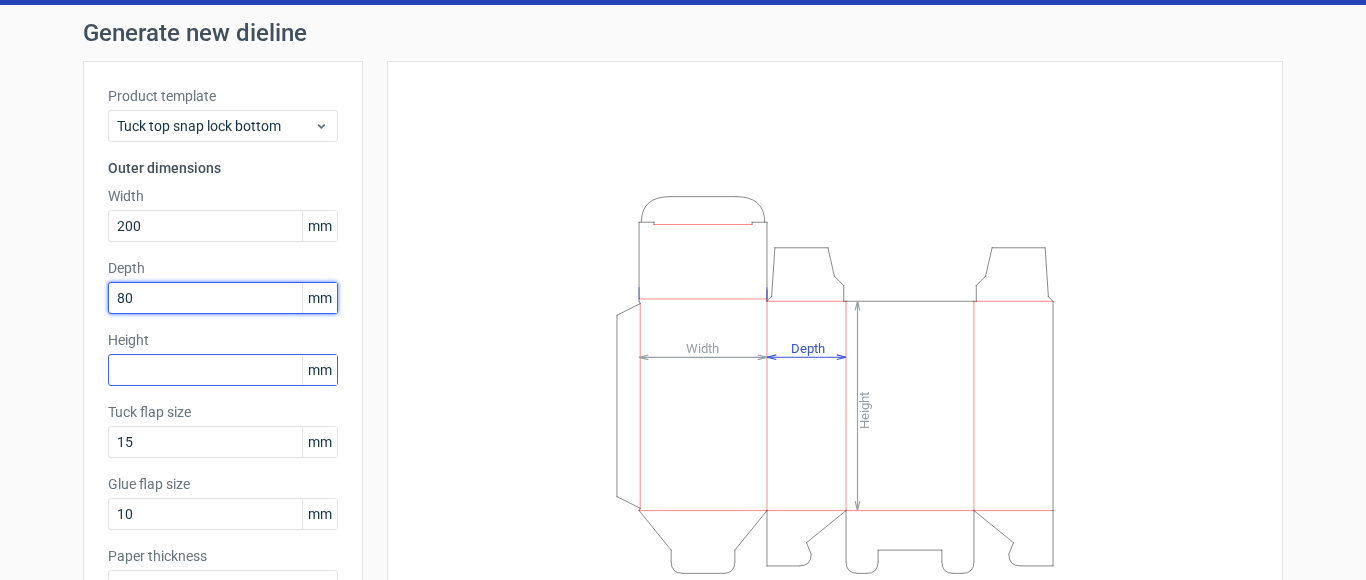 type on "80" 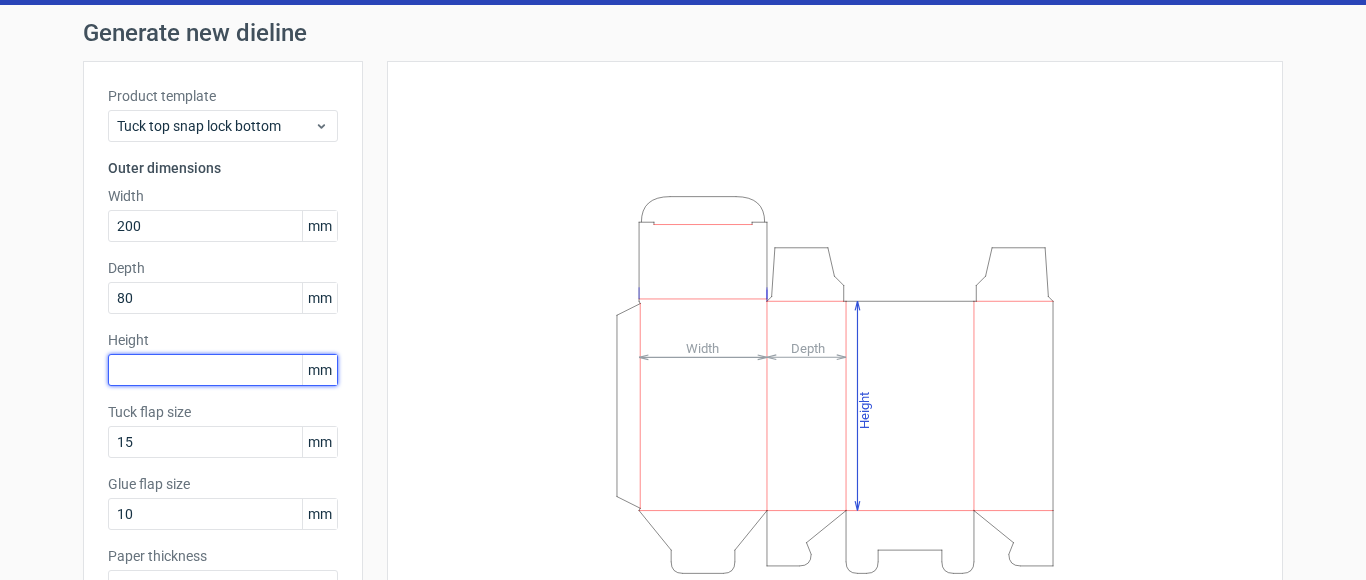 click at bounding box center (223, 370) 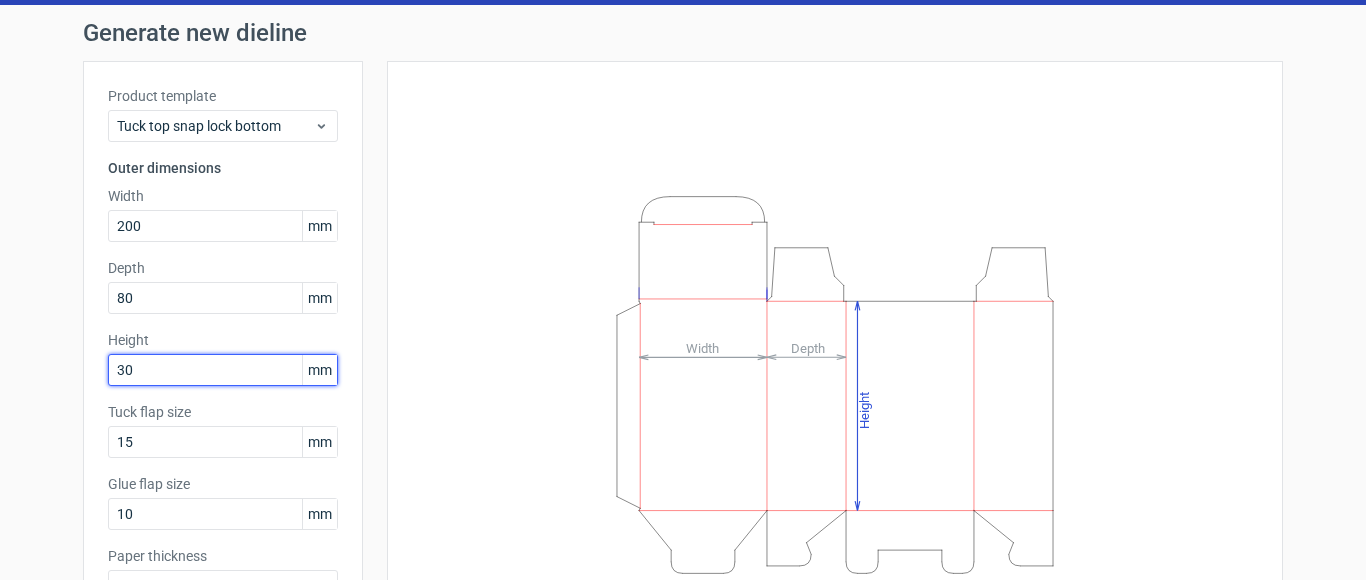 click on "Generate" at bounding box center [324, 692] 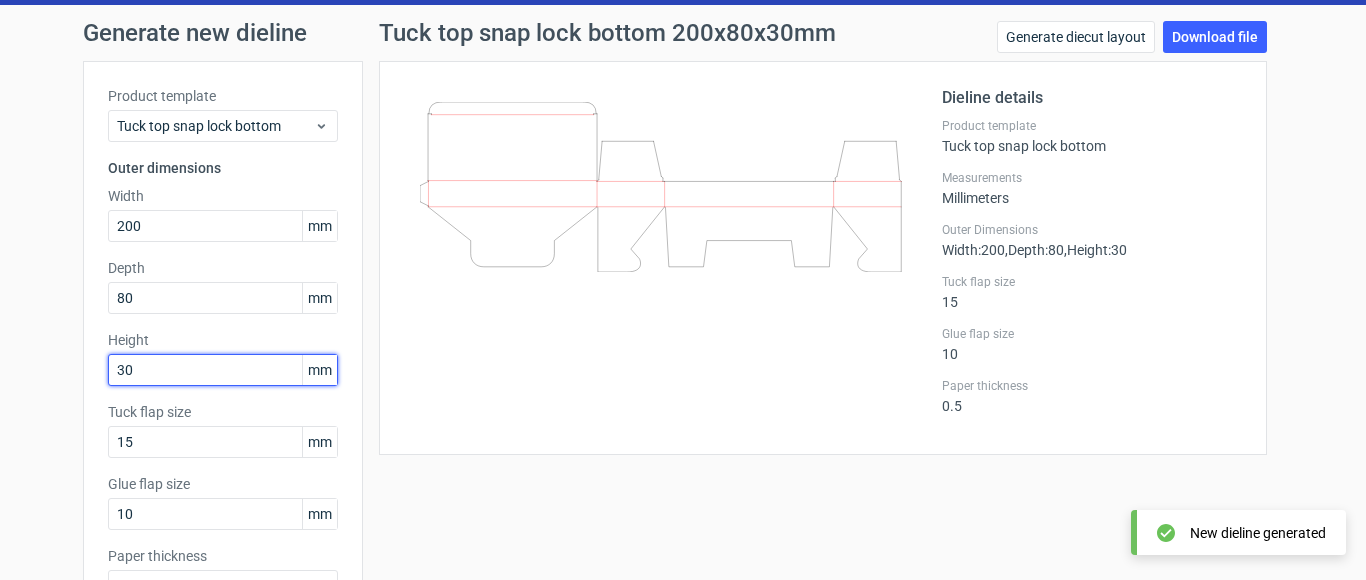 click on "30" at bounding box center [223, 370] 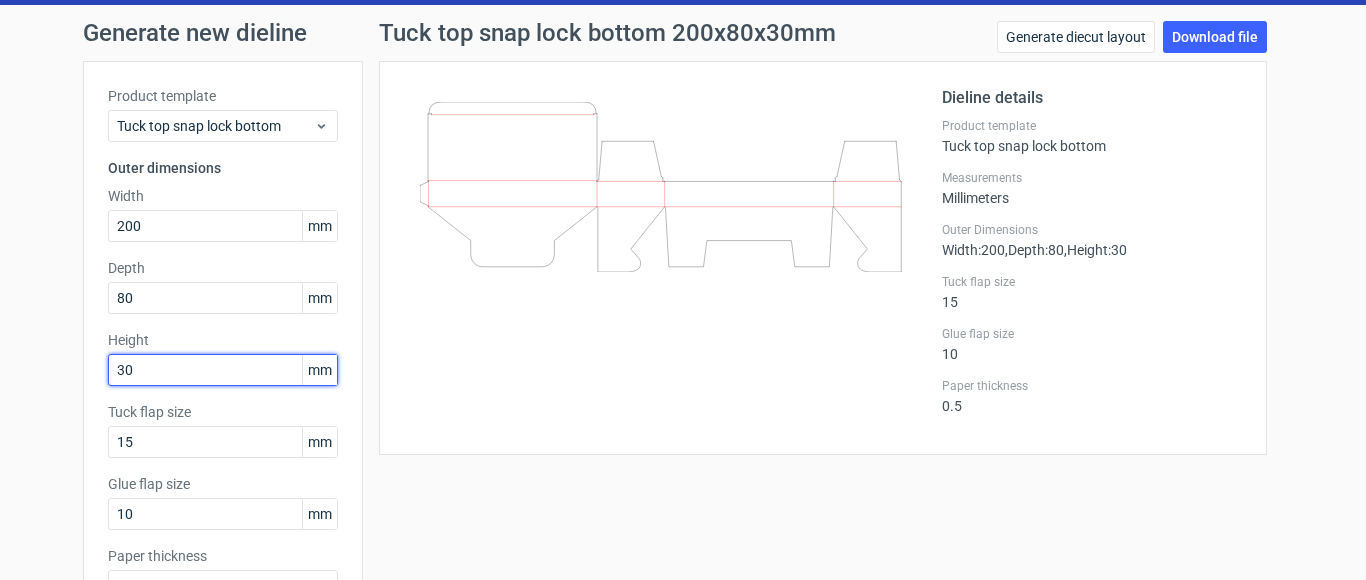 type on "3" 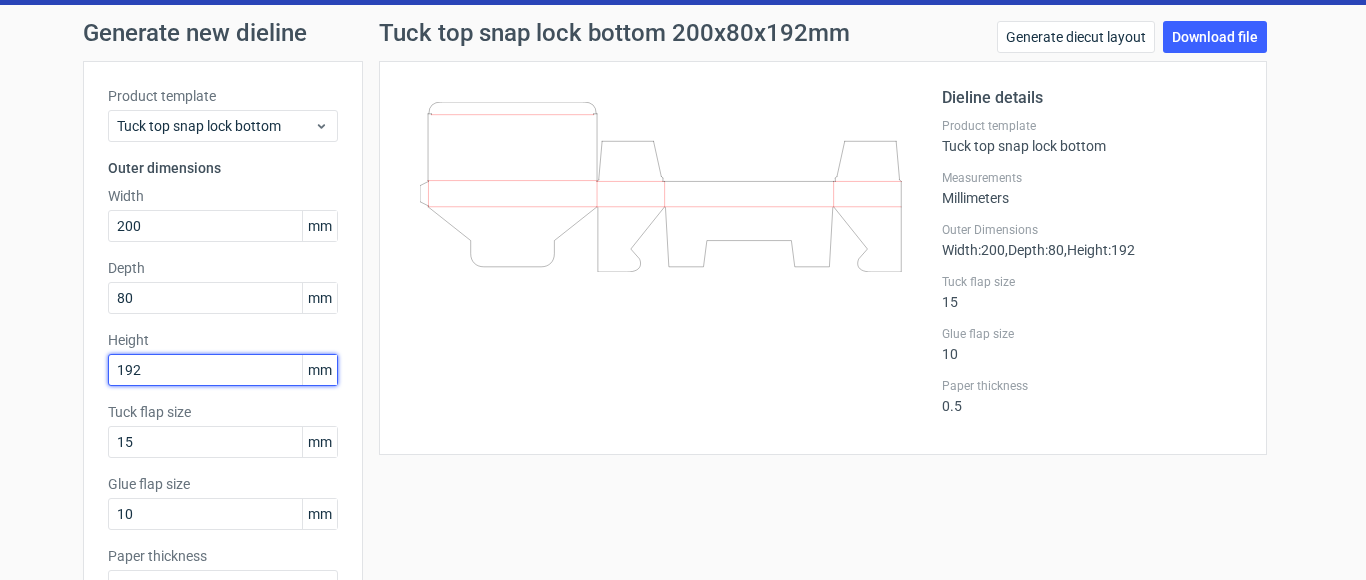 click on "Generate" at bounding box center (324, 692) 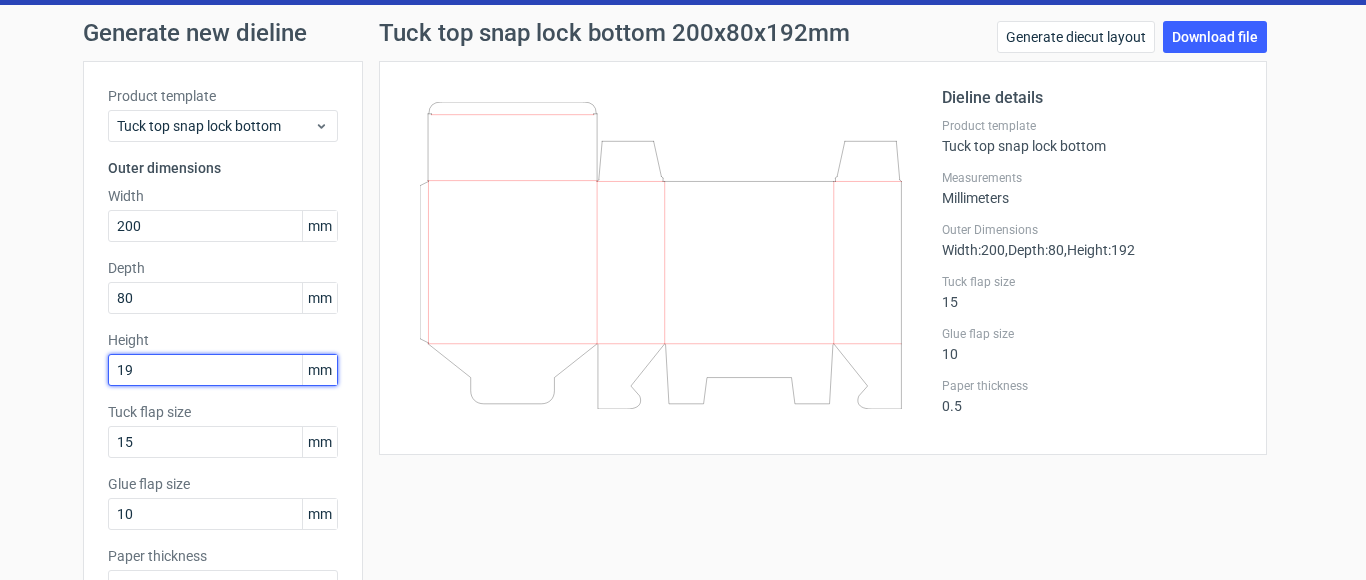 type on "1" 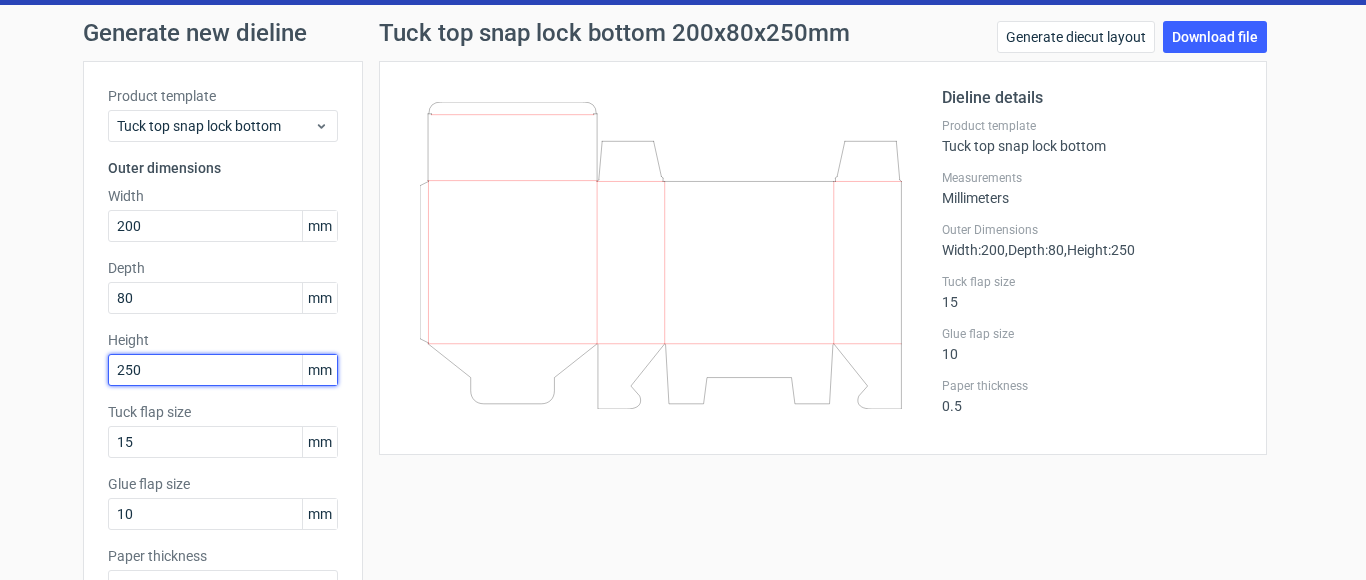 type on "250" 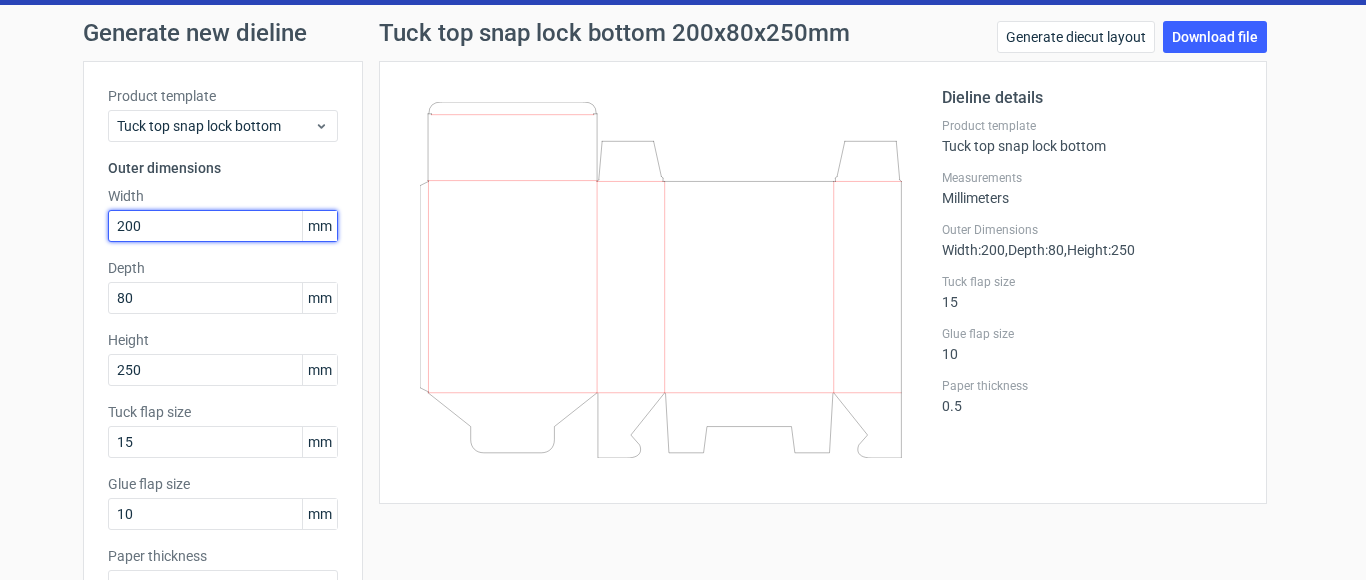 click on "200" at bounding box center (223, 226) 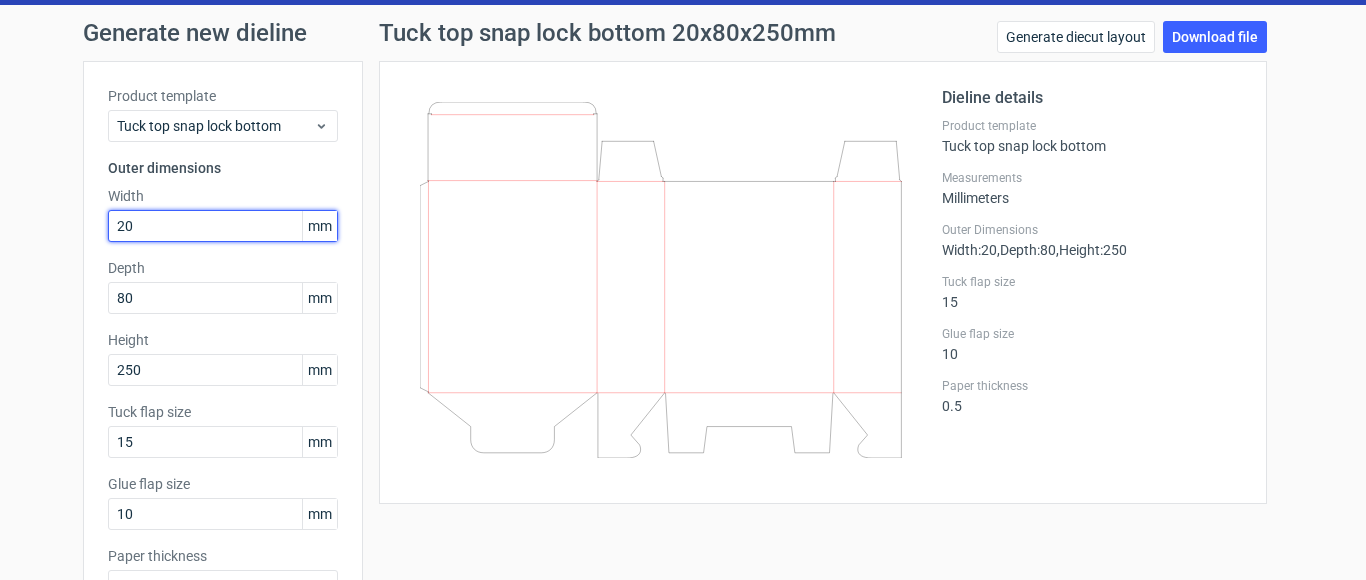 type on "2" 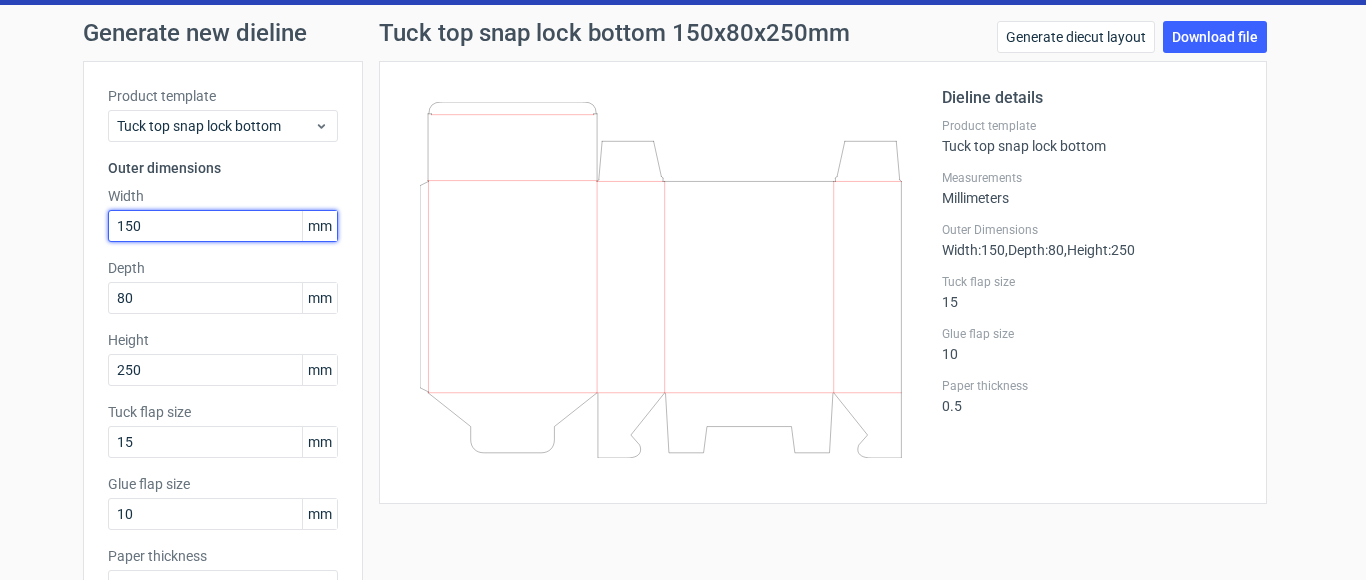 type on "150" 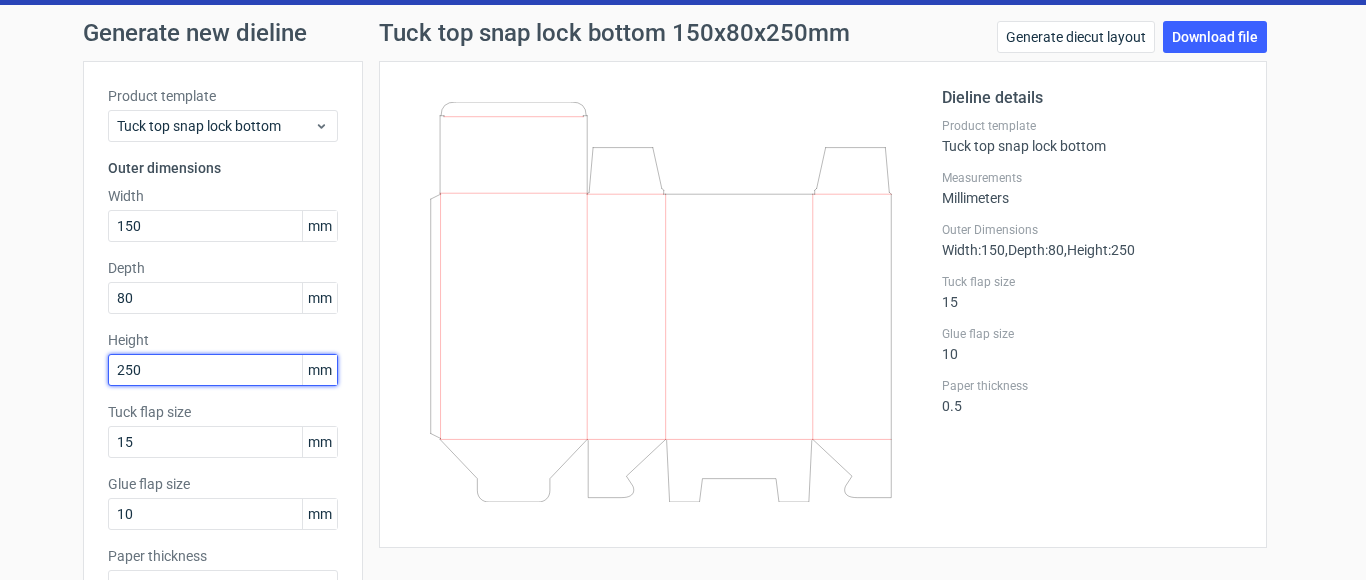click on "250" at bounding box center (223, 370) 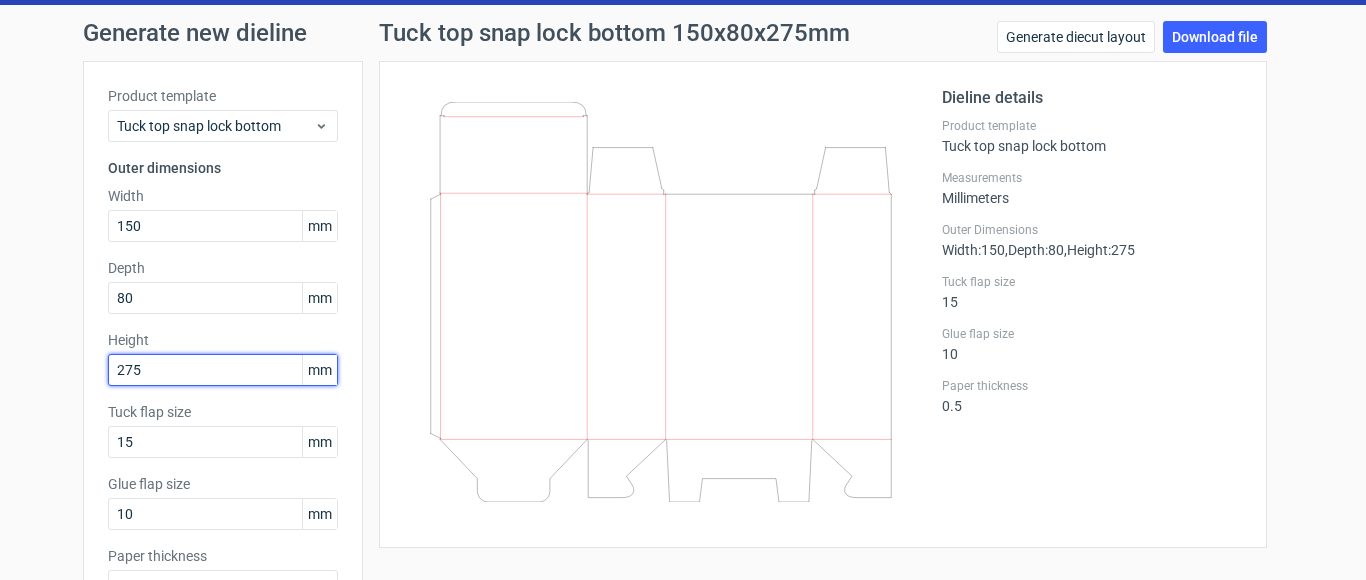 type on "275" 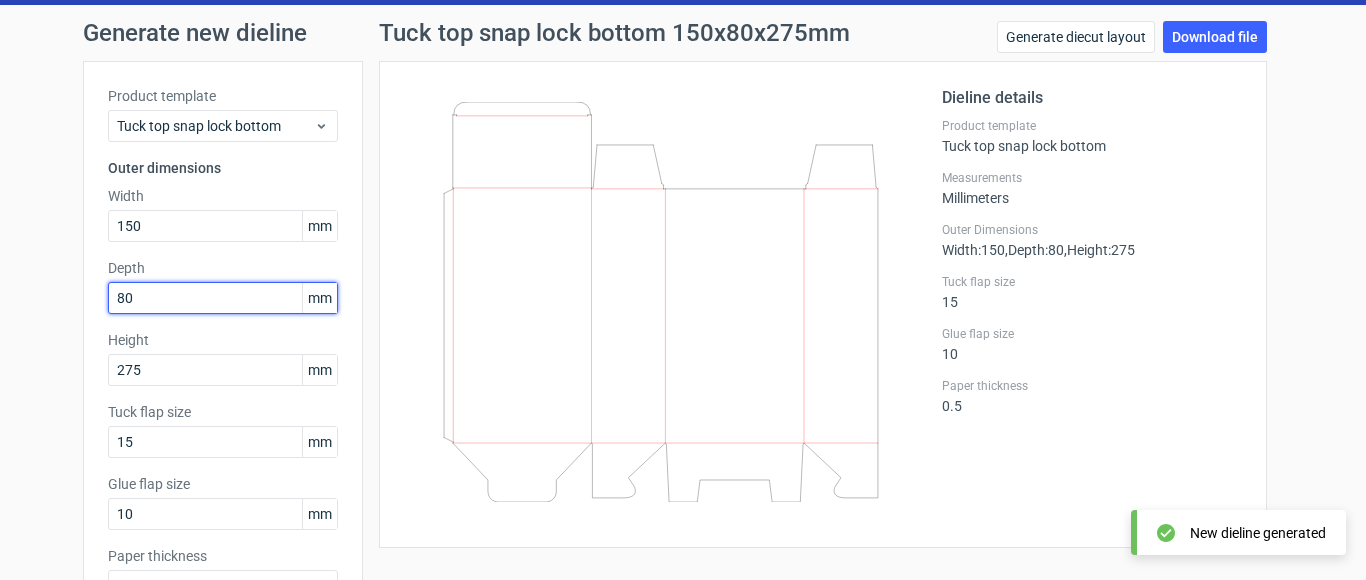 click on "80" at bounding box center (223, 298) 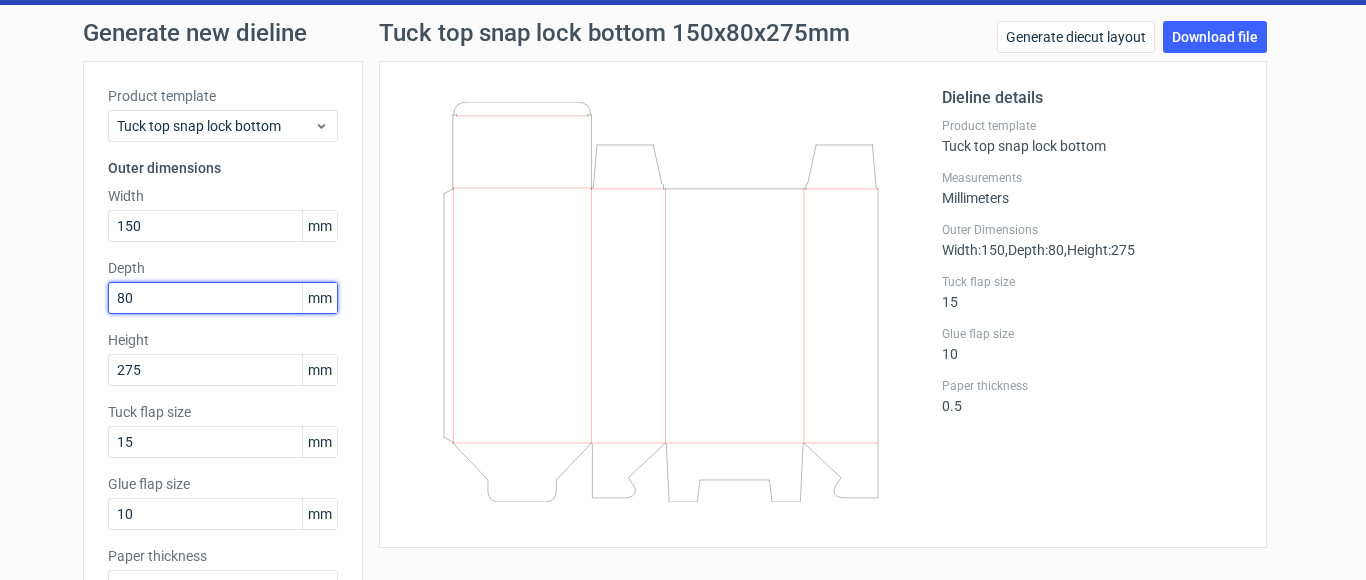 type on "8" 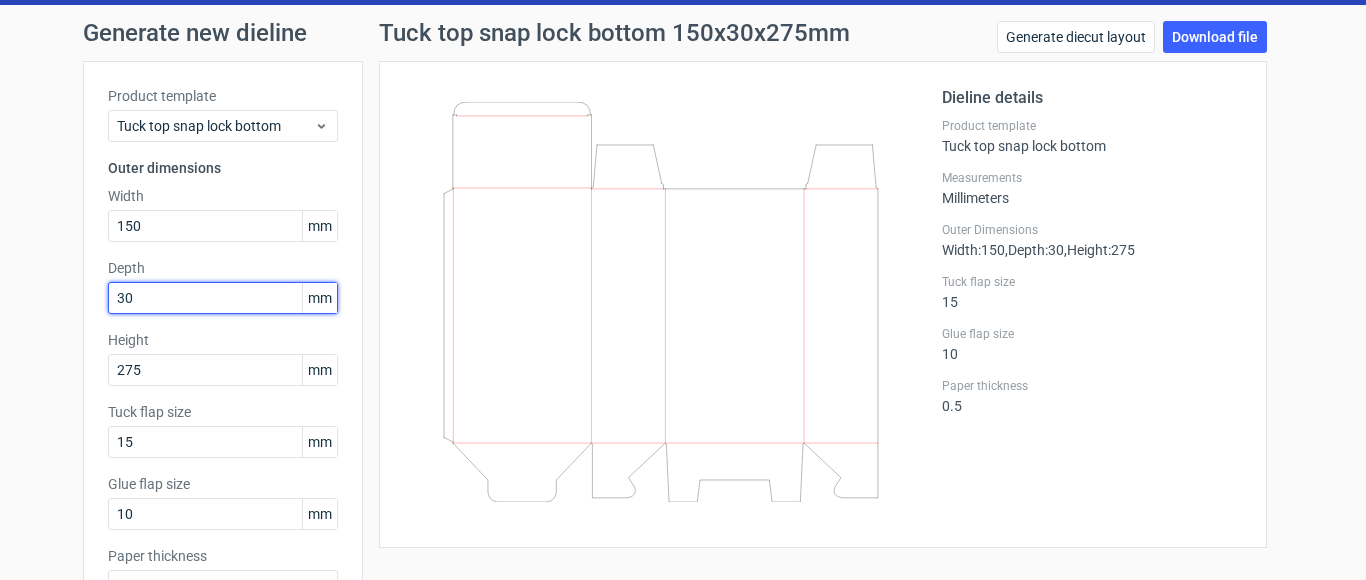 click on "Generate" at bounding box center (324, 692) 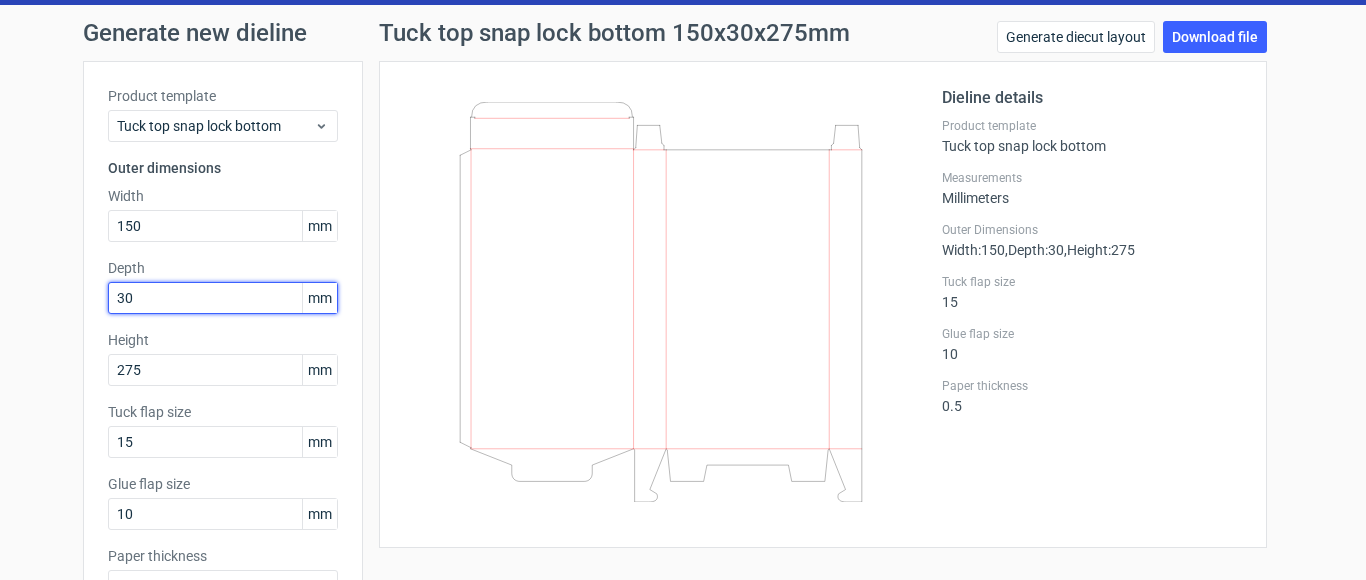 type on "3" 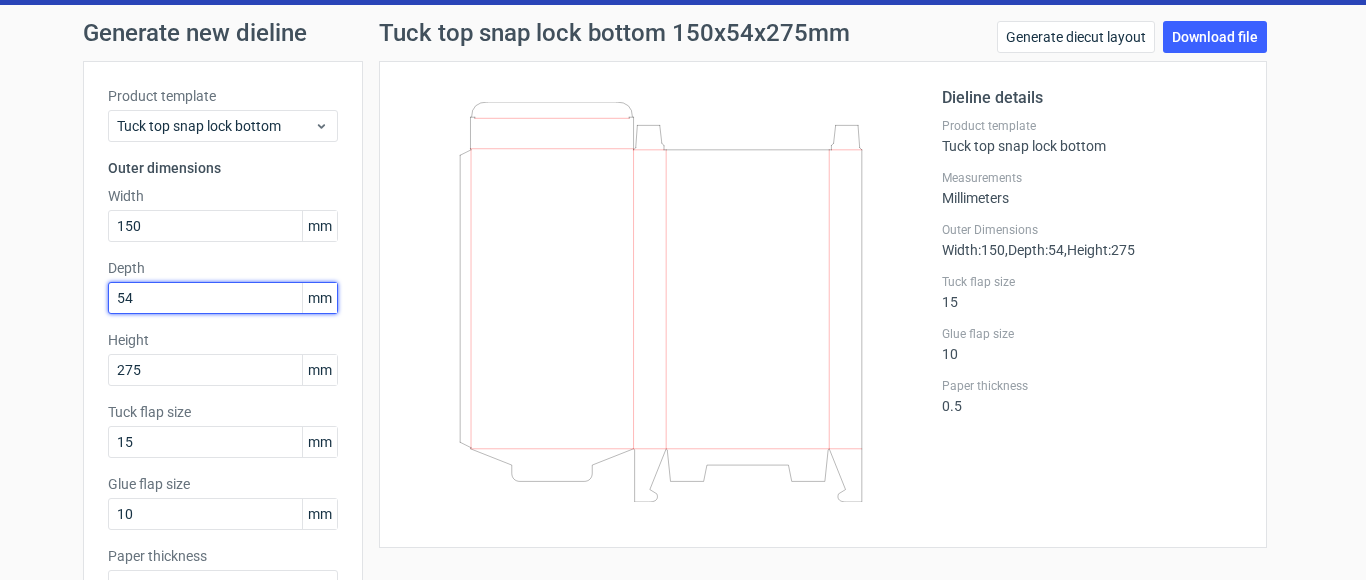 type on "5" 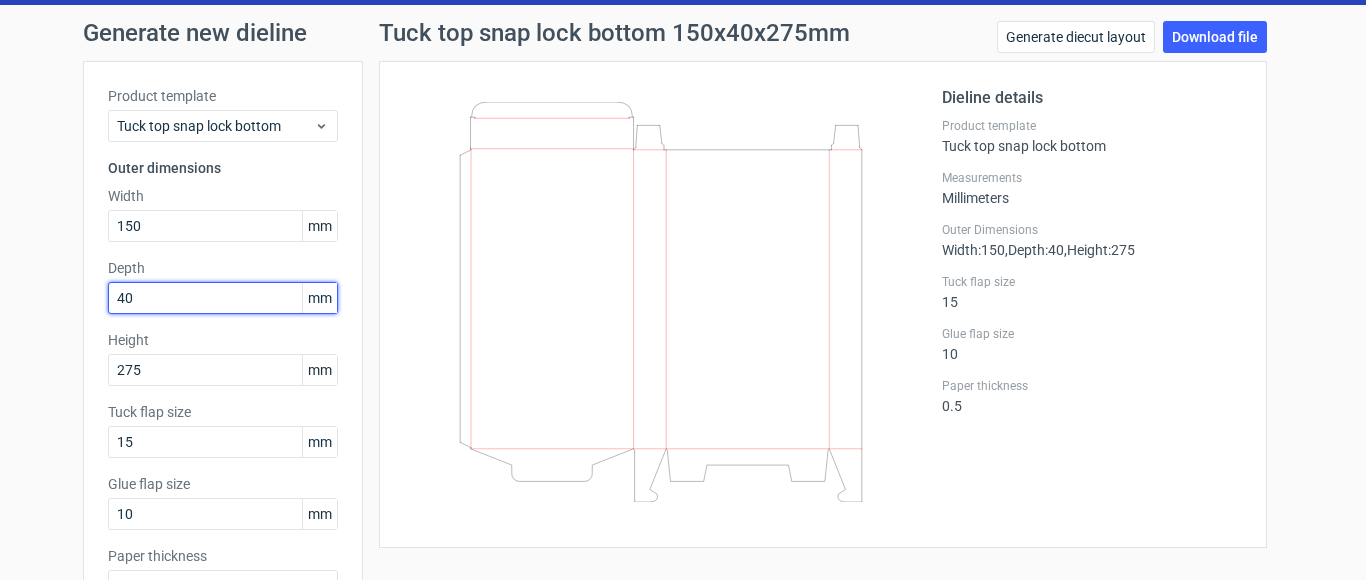type on "40" 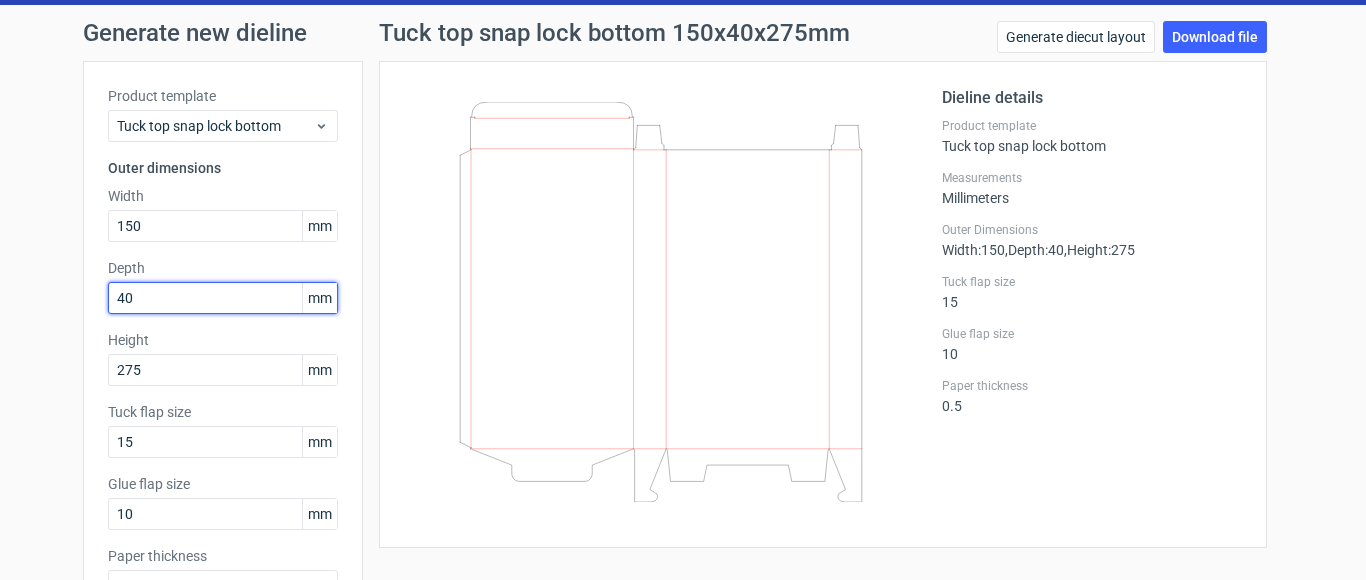 click on "Generate" at bounding box center [324, 692] 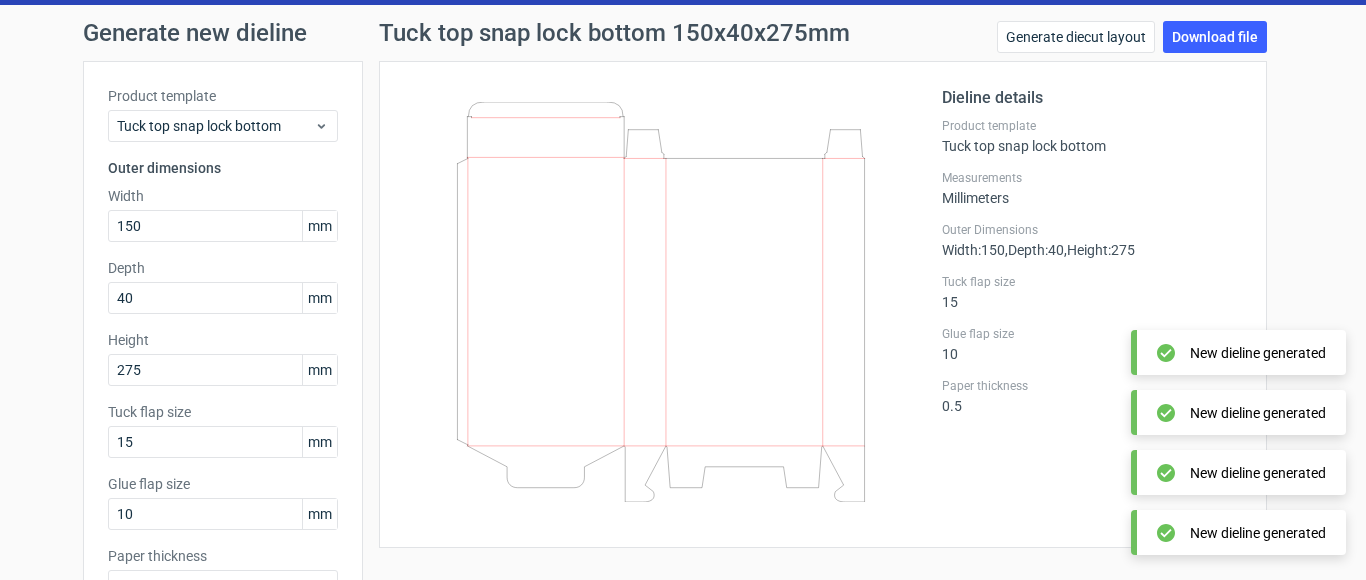 drag, startPoint x: 1041, startPoint y: 467, endPoint x: 1231, endPoint y: 533, distance: 201.13676 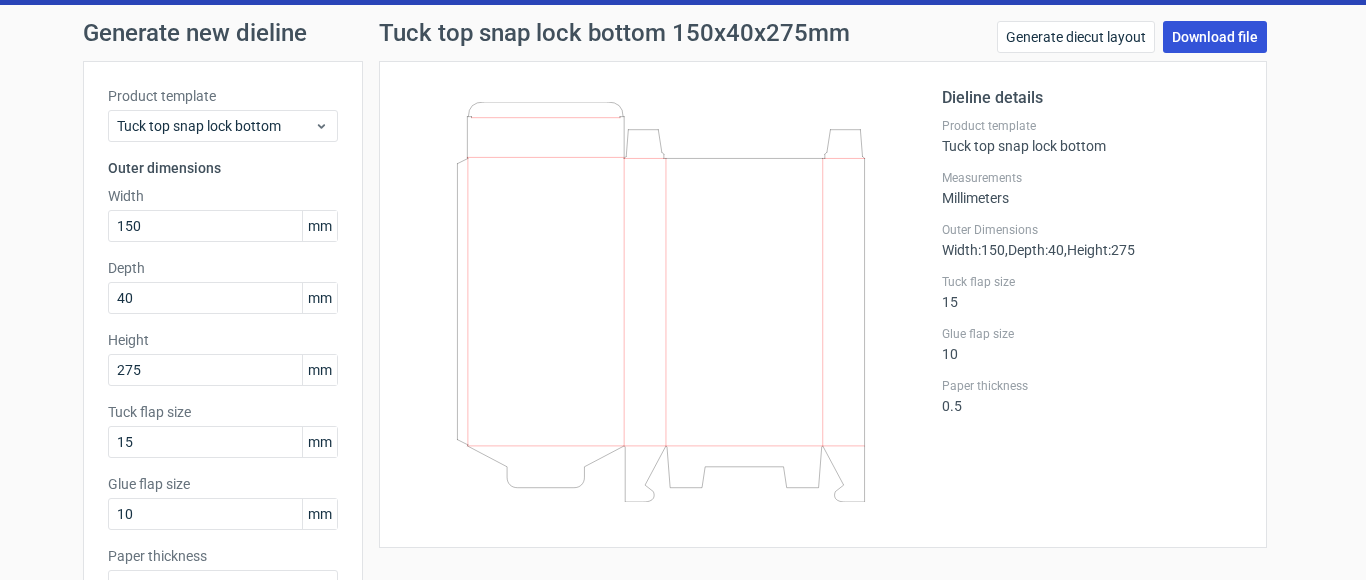 click on "Download file" at bounding box center (1215, 37) 